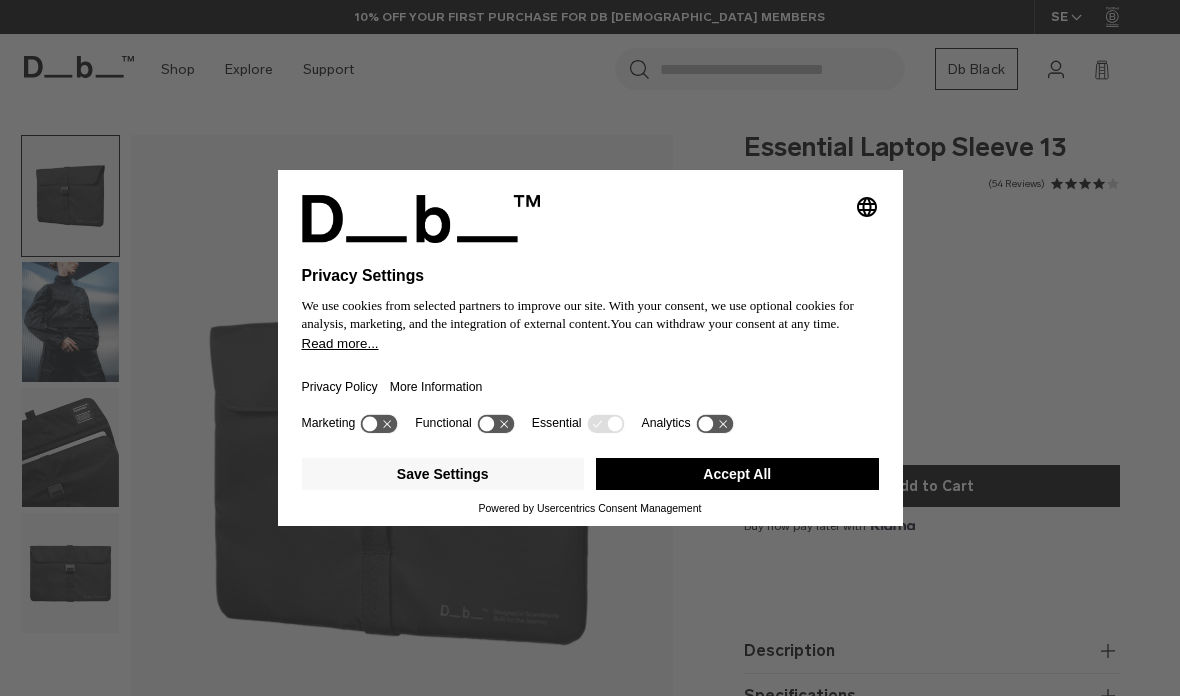 scroll, scrollTop: 0, scrollLeft: 0, axis: both 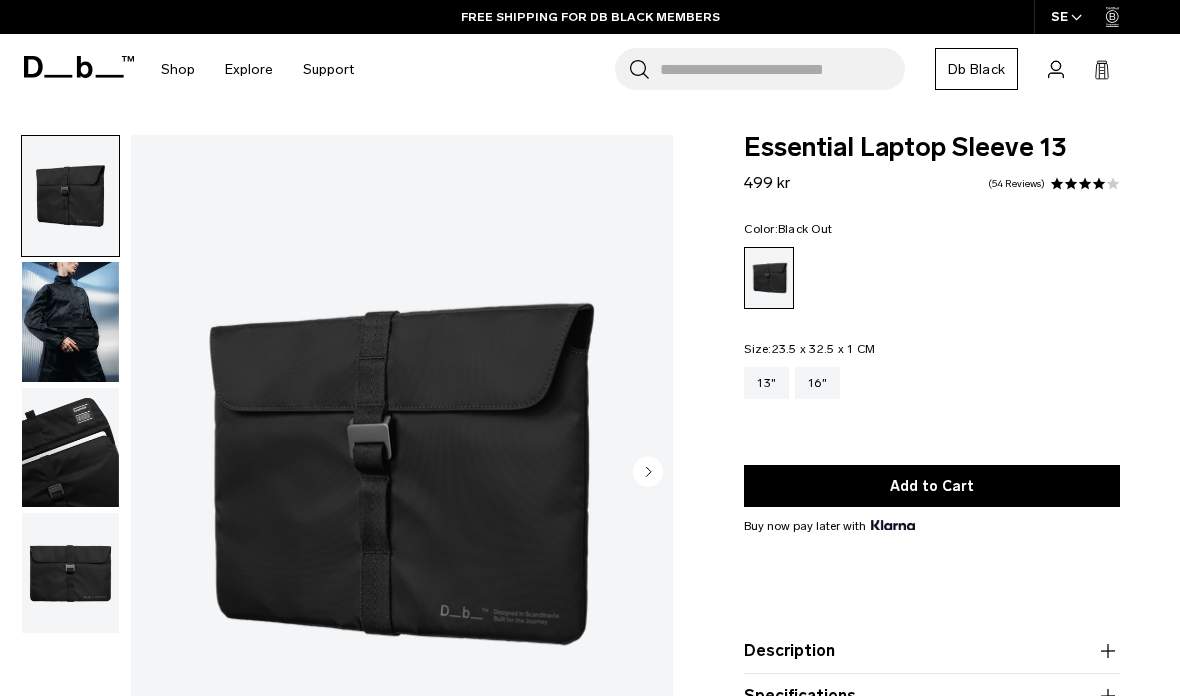click at bounding box center [70, 448] 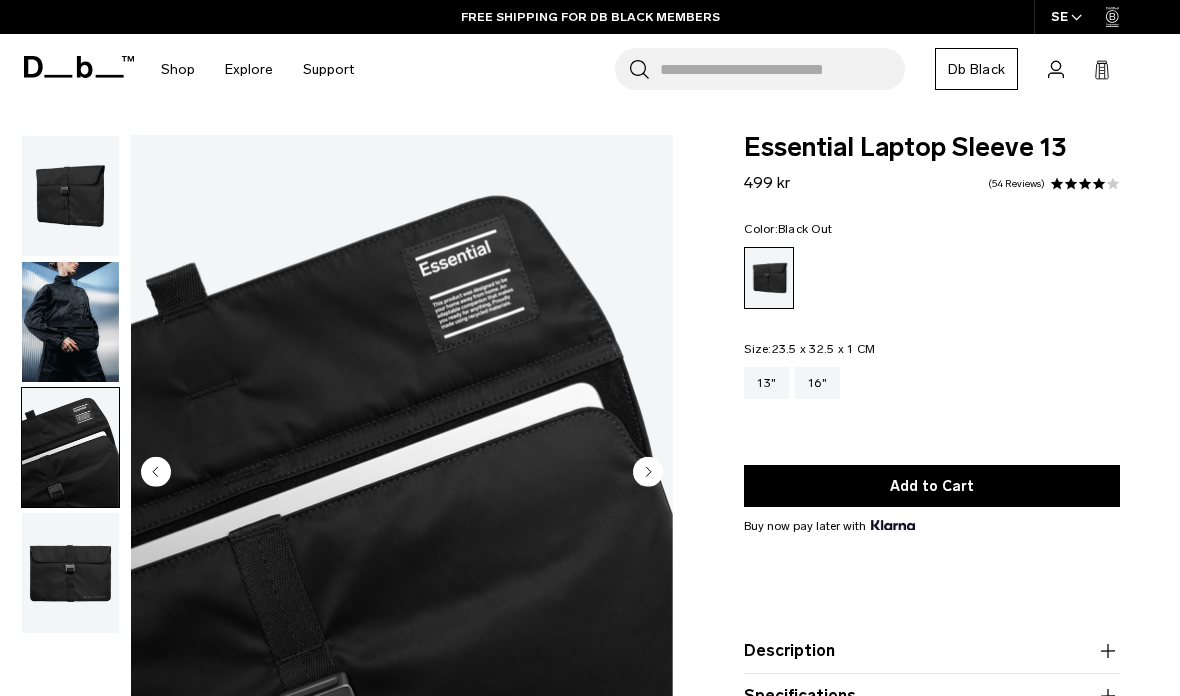 click at bounding box center (70, 573) 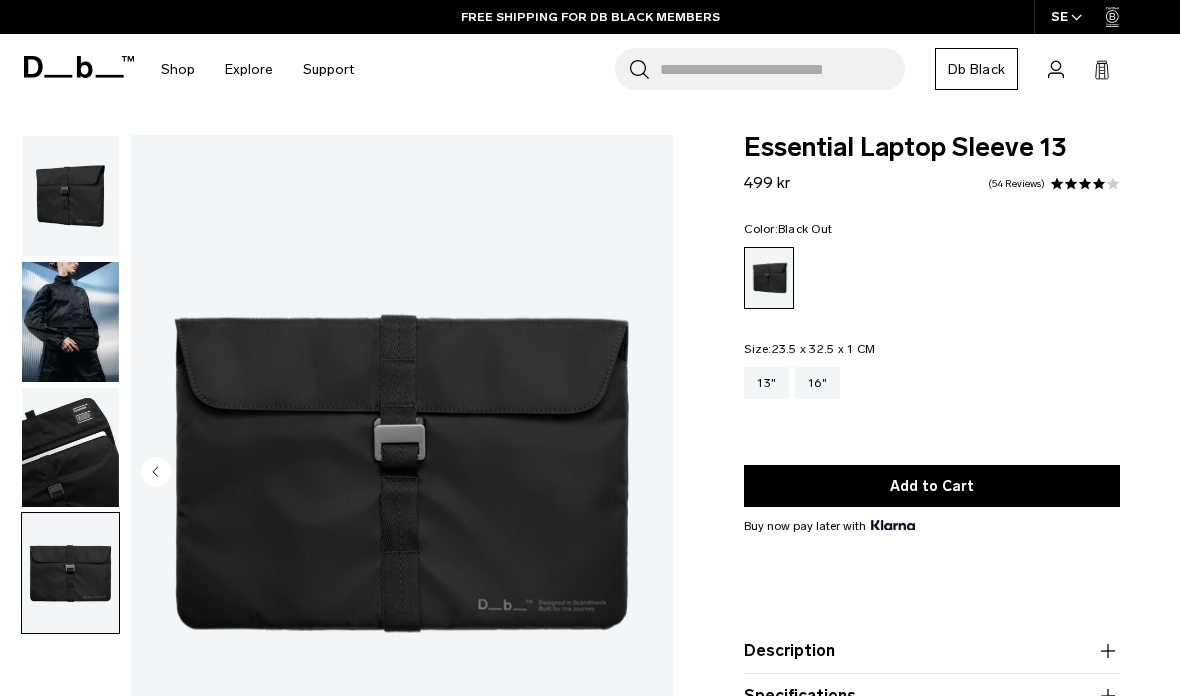 click at bounding box center [70, 322] 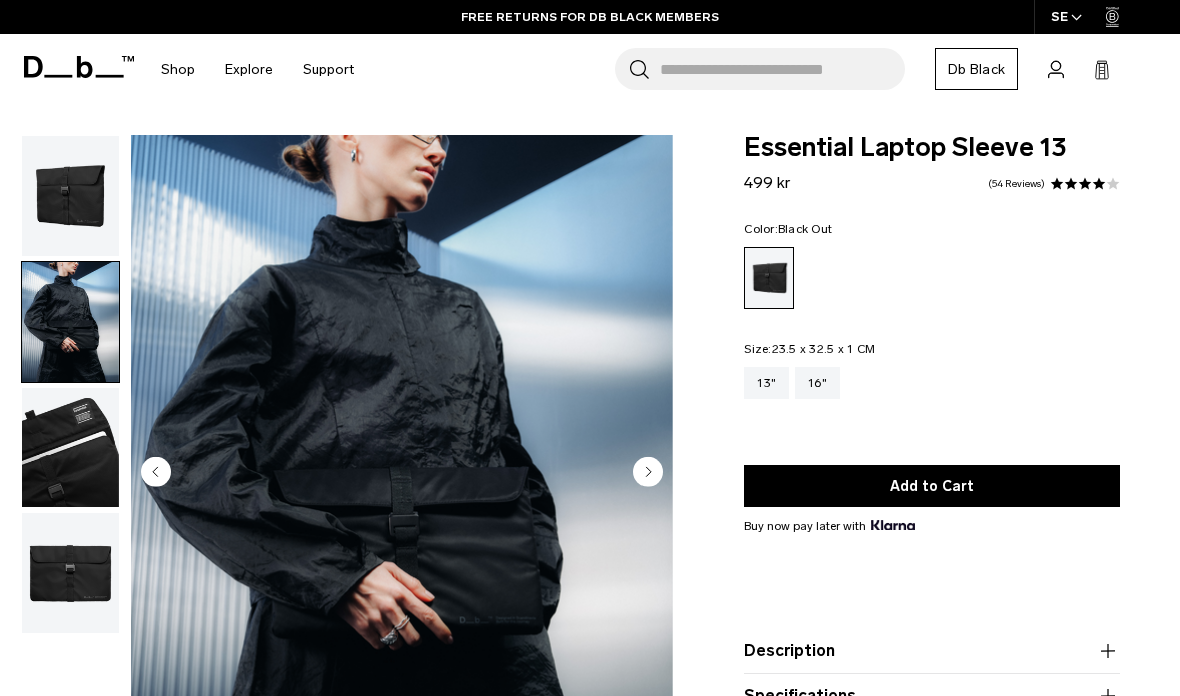 click at bounding box center [70, 196] 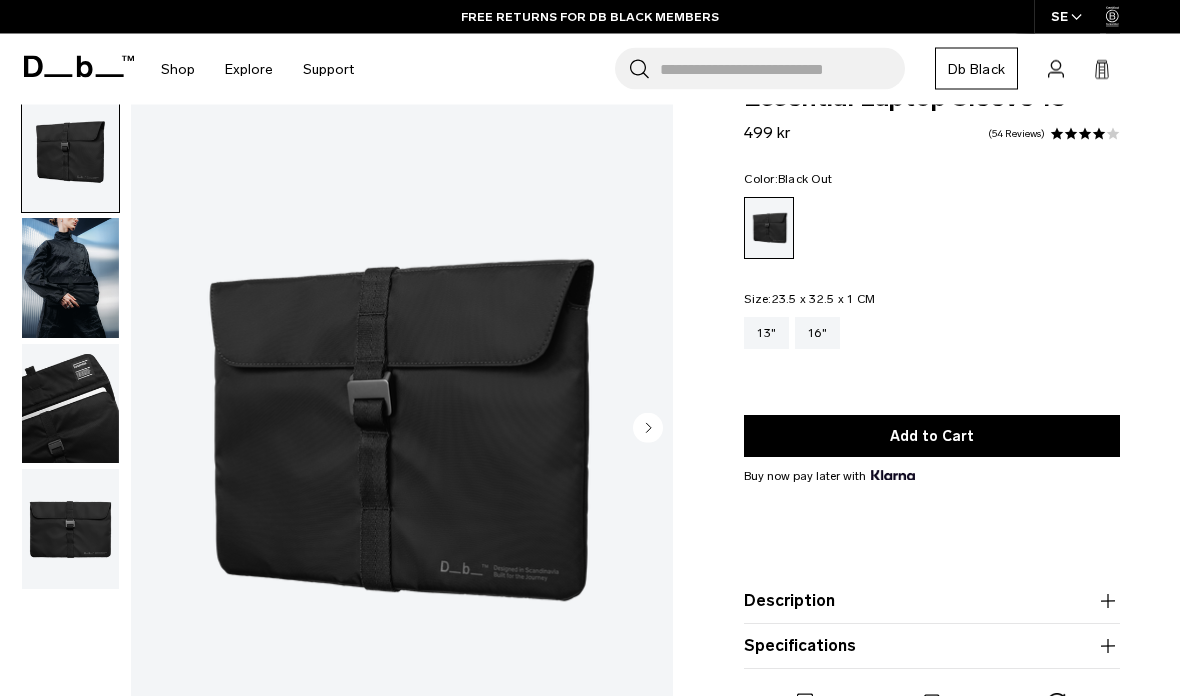 scroll, scrollTop: 50, scrollLeft: 0, axis: vertical 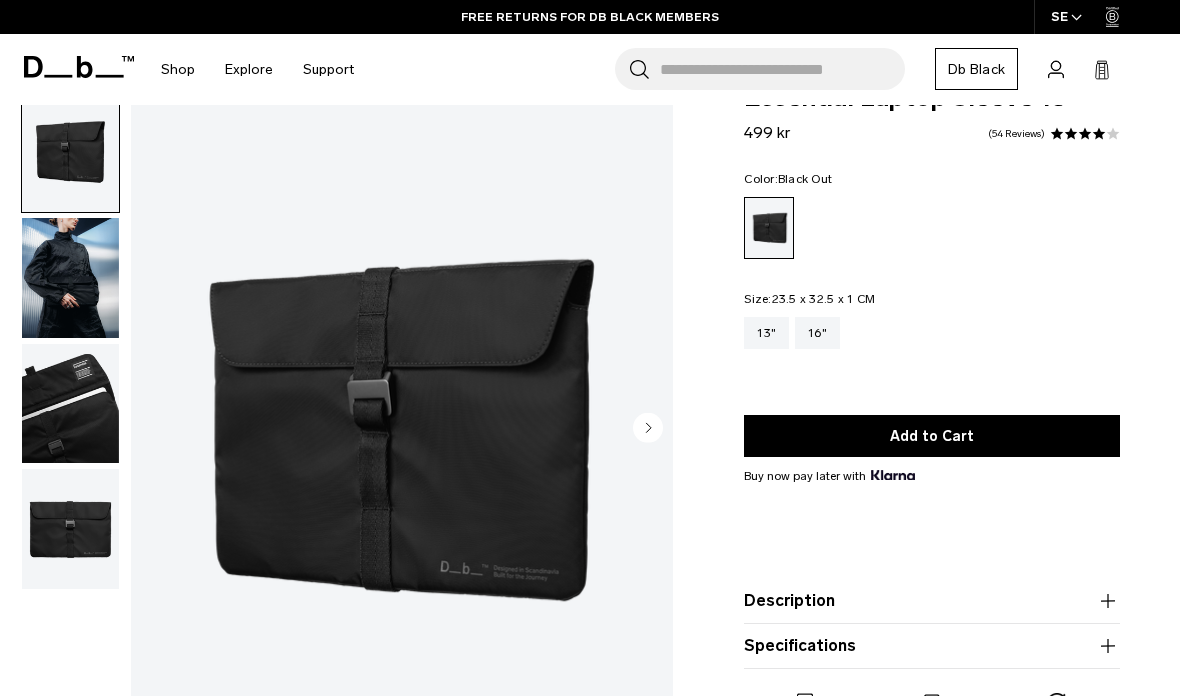 click on "16"" at bounding box center (817, 333) 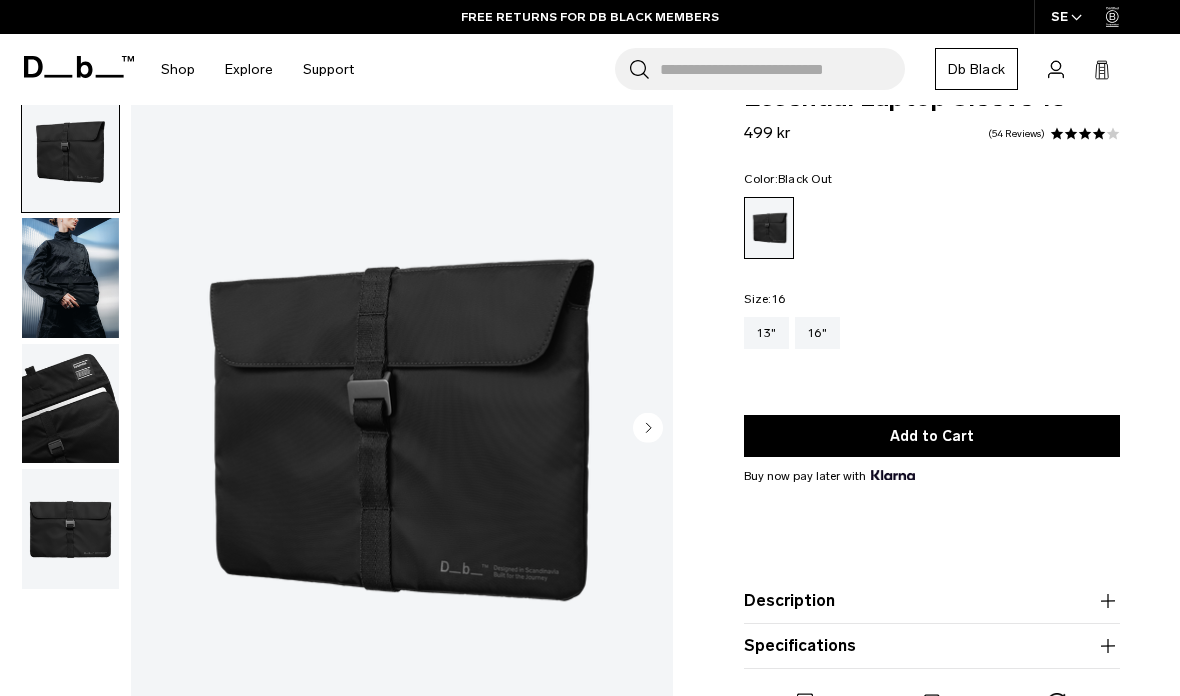 scroll, scrollTop: 130, scrollLeft: 0, axis: vertical 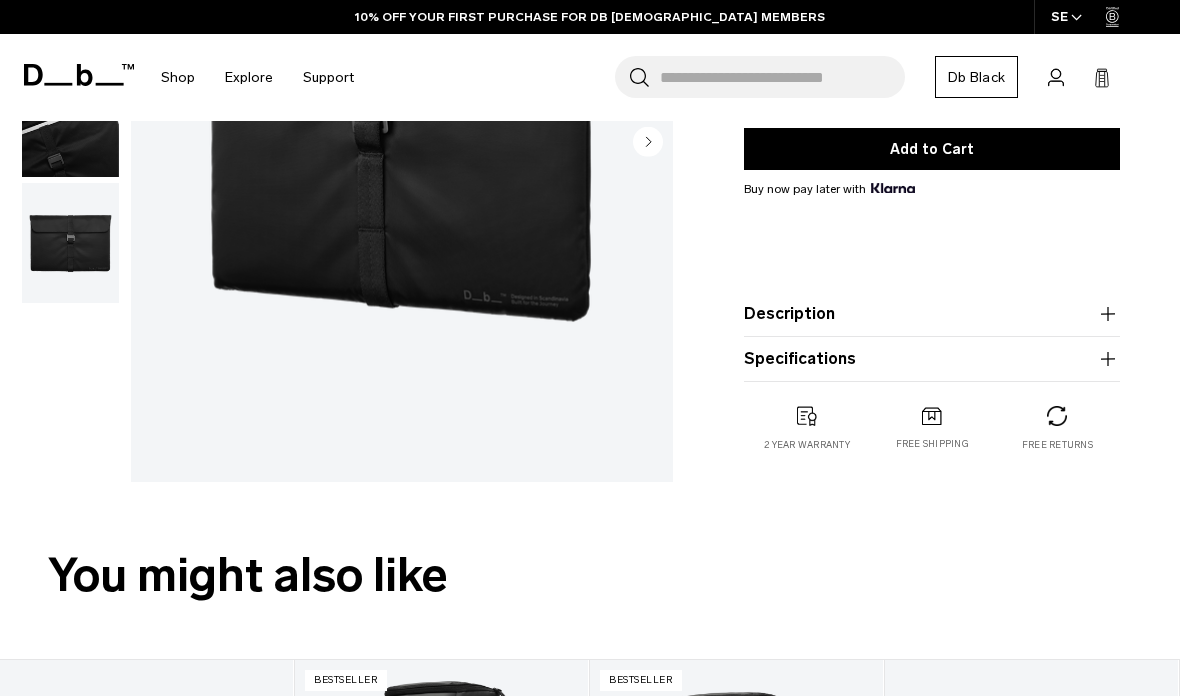 click on "Specifications" at bounding box center [932, 359] 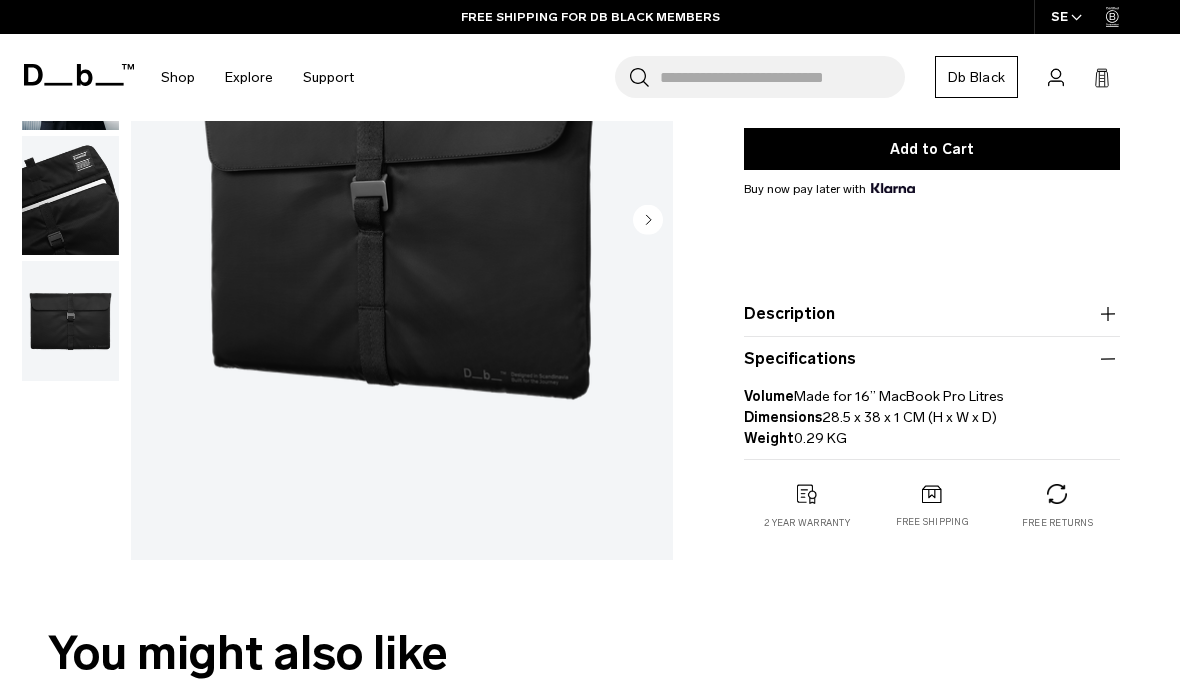 click on "Description" at bounding box center [932, 314] 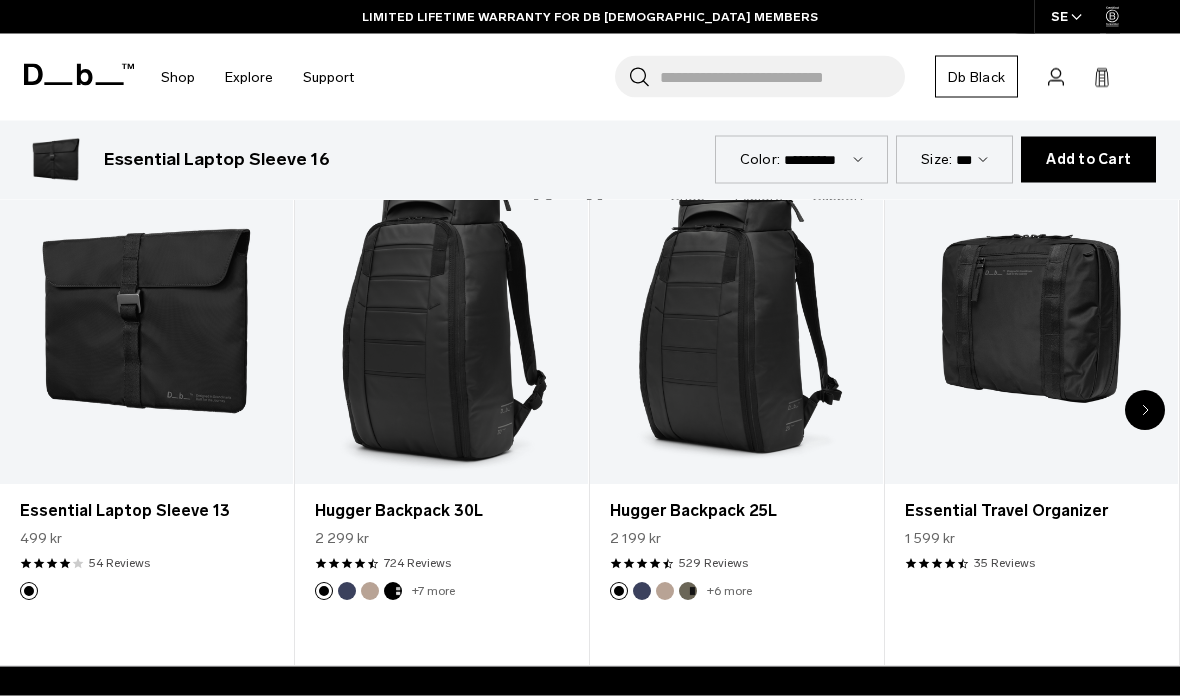 scroll, scrollTop: 1057, scrollLeft: 0, axis: vertical 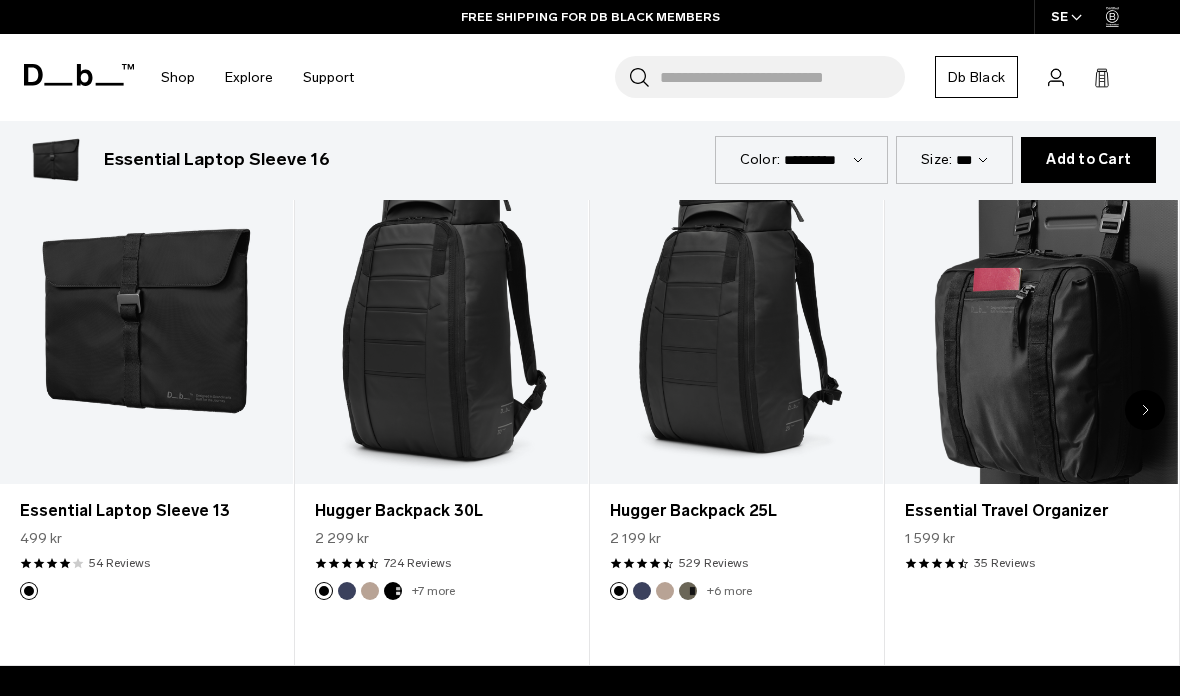 click at bounding box center (1031, 322) 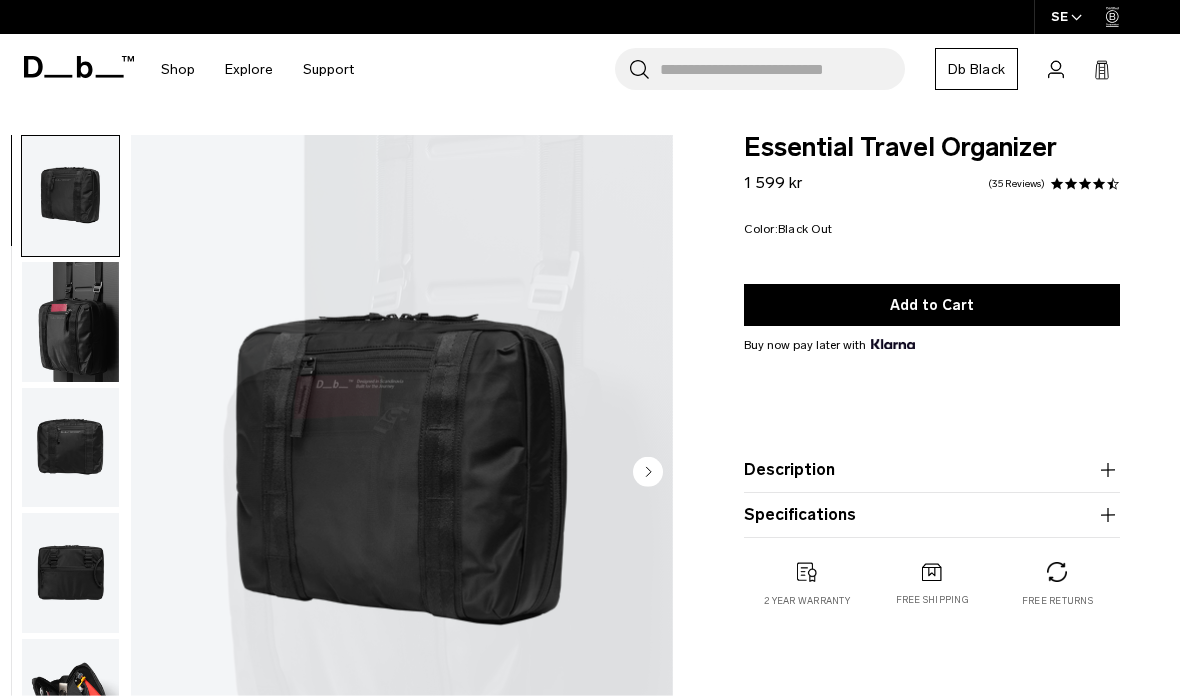 scroll, scrollTop: 0, scrollLeft: 0, axis: both 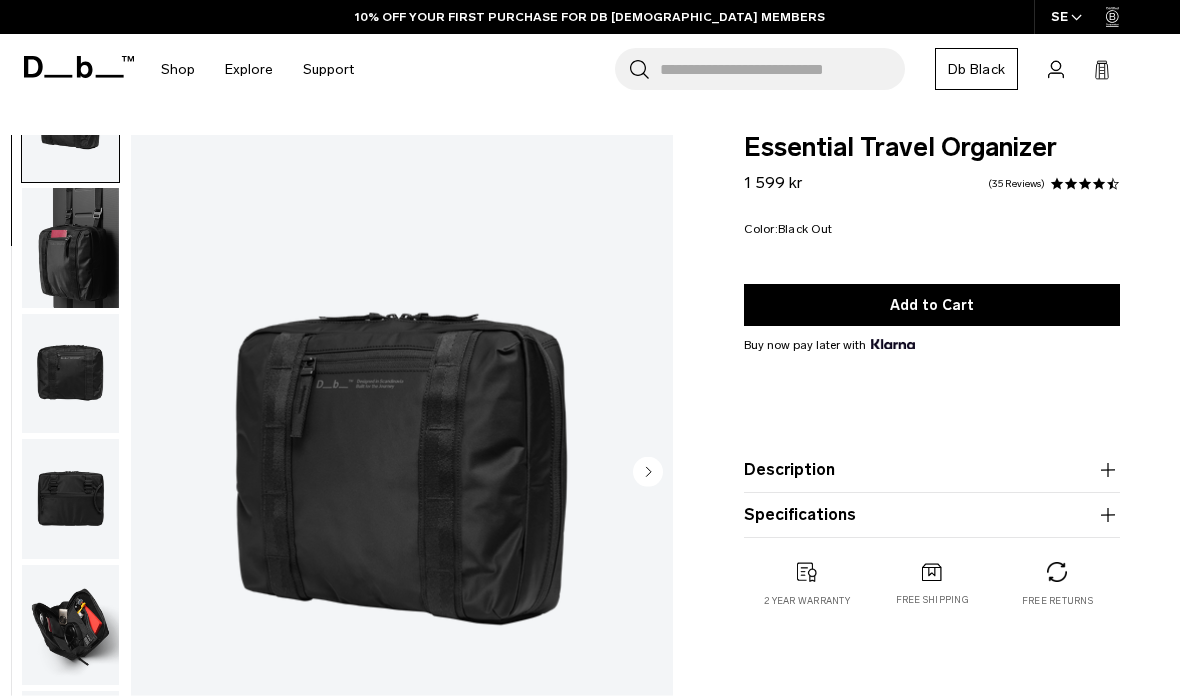 click at bounding box center [70, 625] 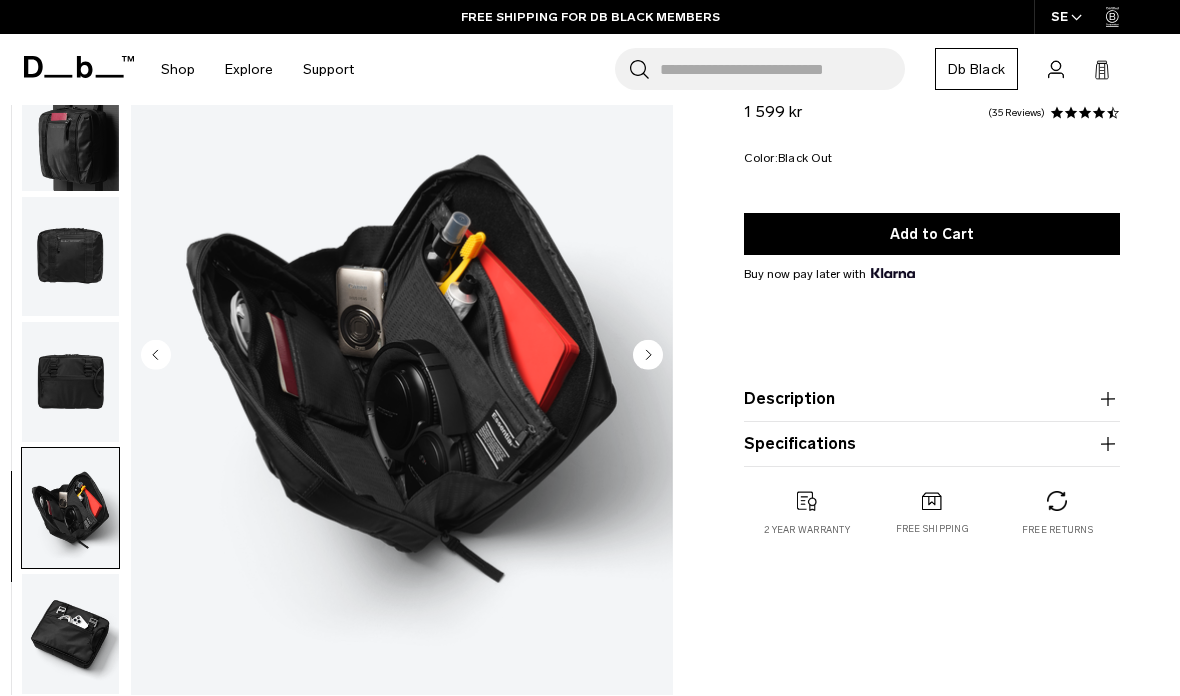 scroll, scrollTop: 125, scrollLeft: 0, axis: vertical 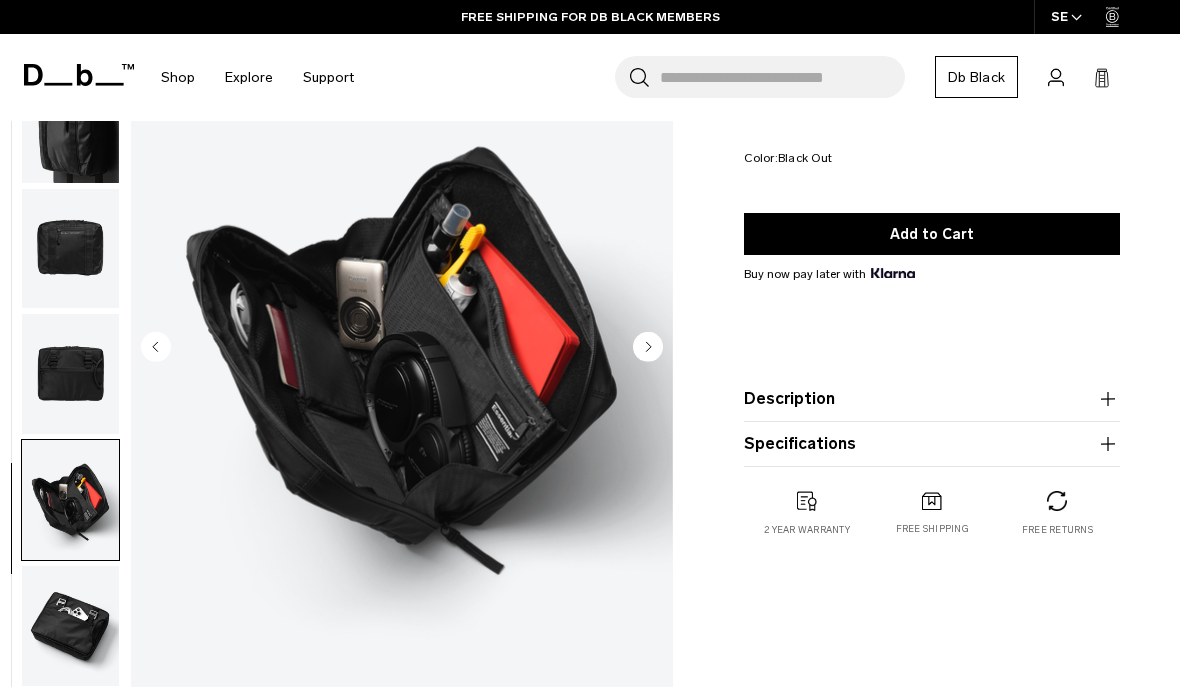 click at bounding box center (70, 626) 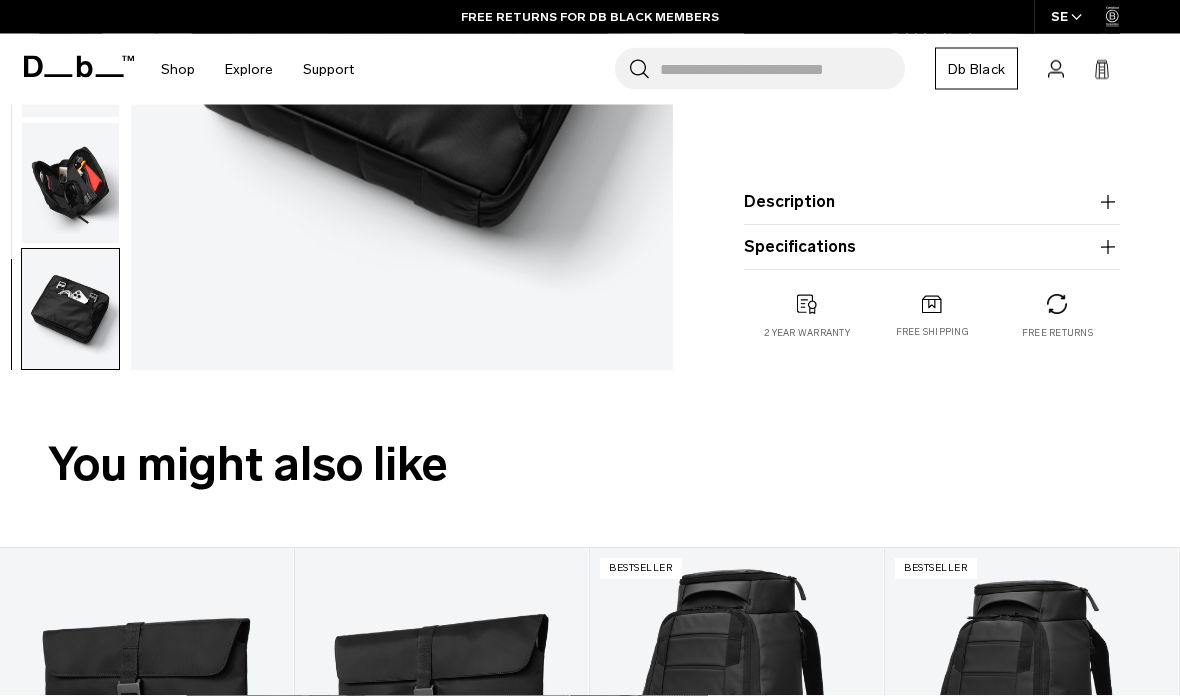 scroll, scrollTop: 442, scrollLeft: 0, axis: vertical 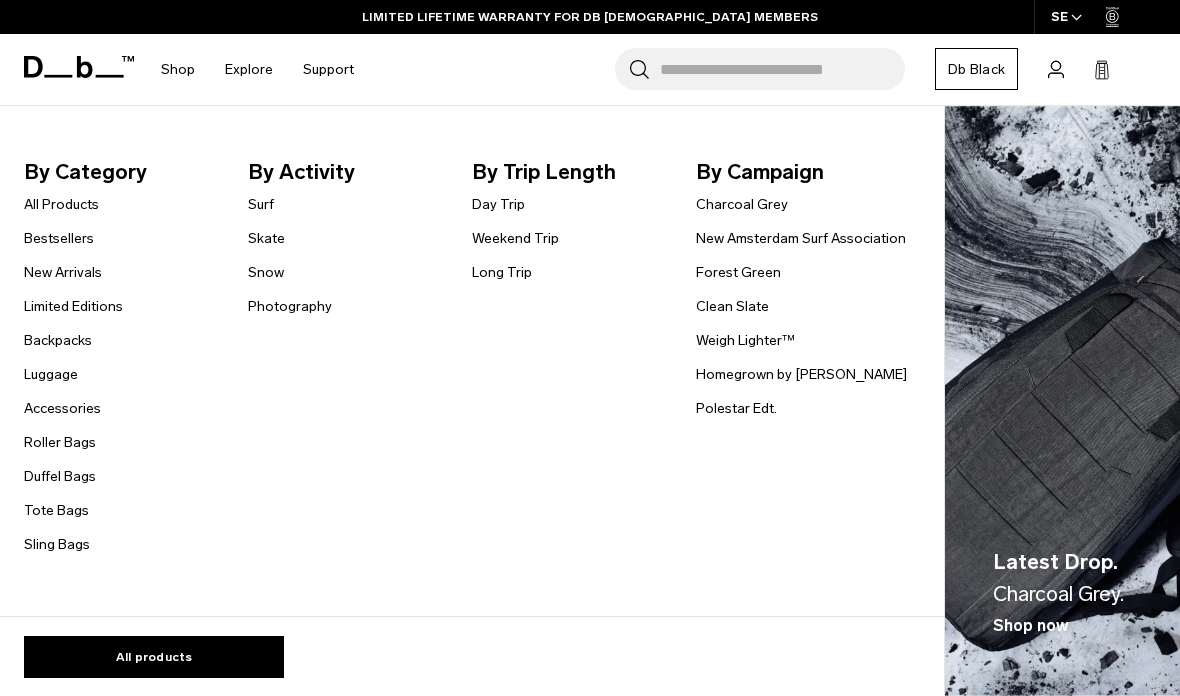 click on "Backpacks" at bounding box center [58, 340] 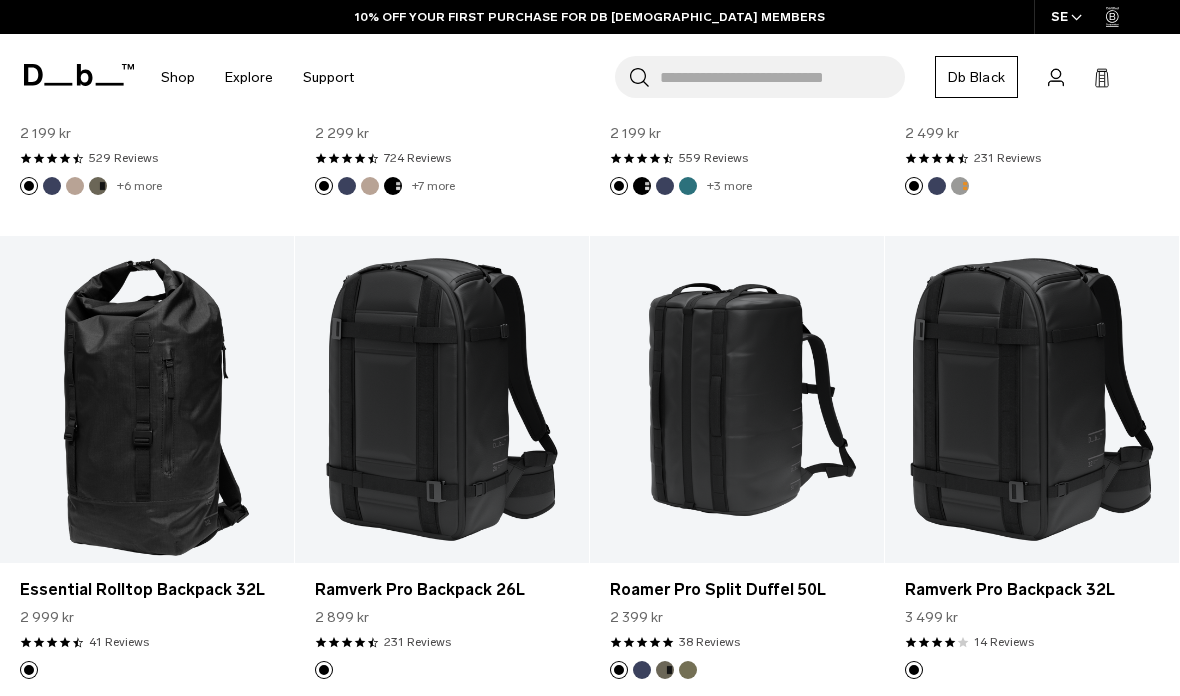 scroll, scrollTop: 718, scrollLeft: 0, axis: vertical 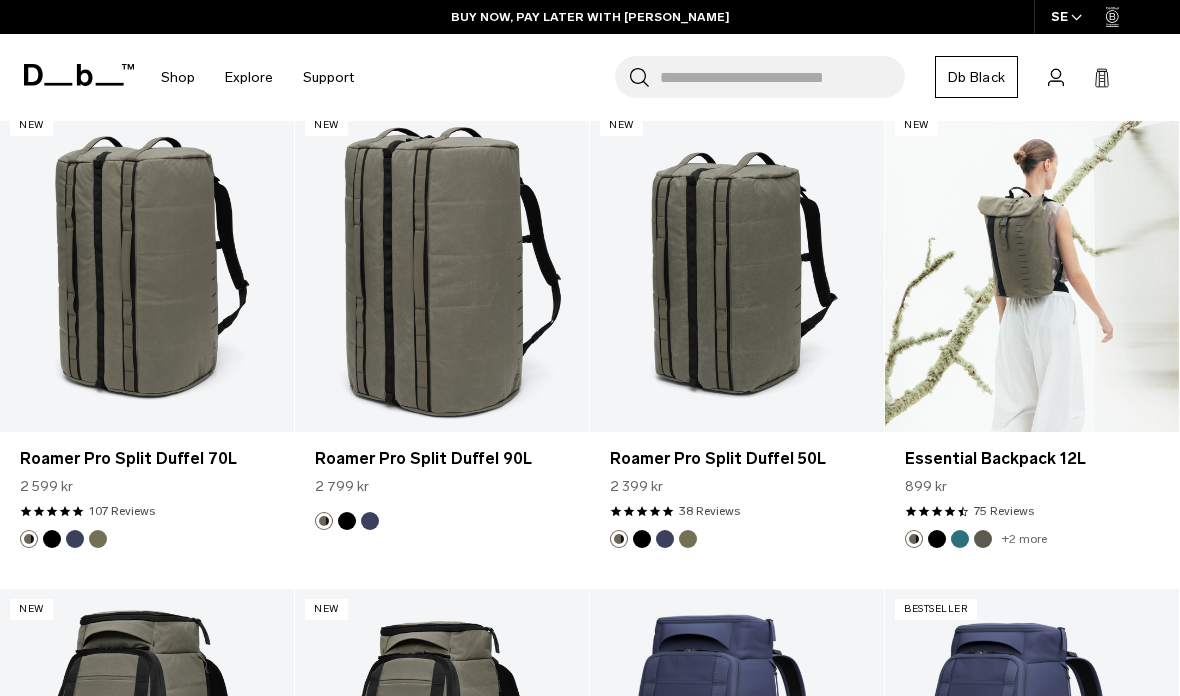 click at bounding box center (1032, 268) 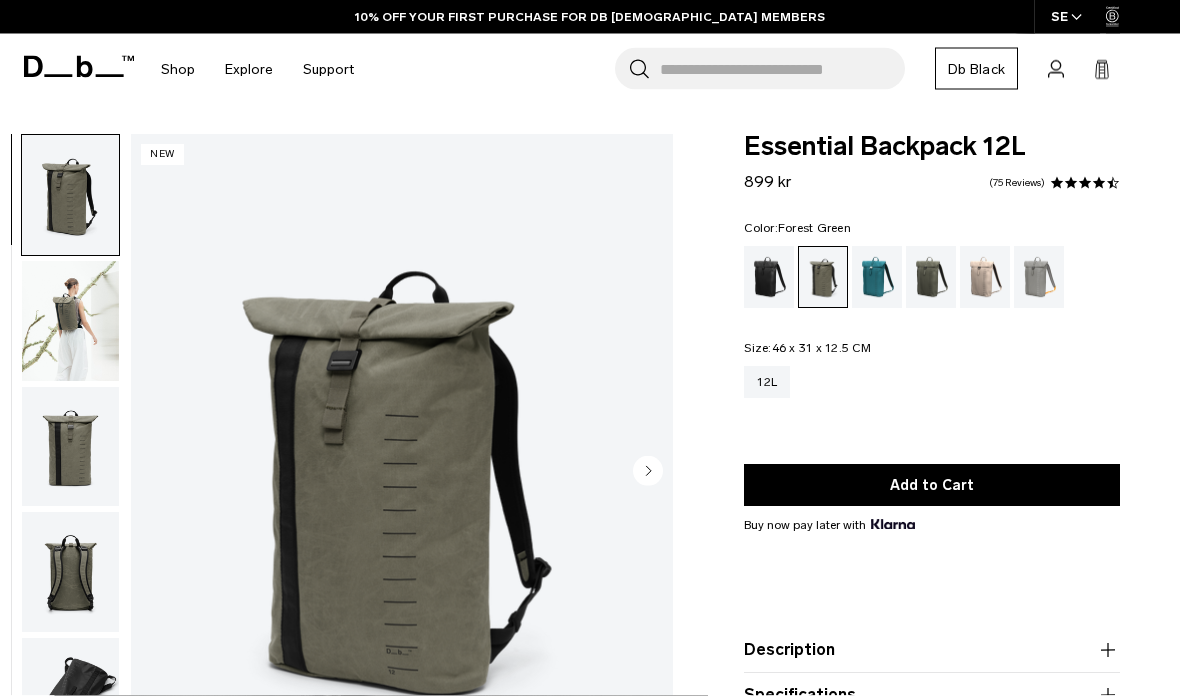 scroll, scrollTop: 1, scrollLeft: 0, axis: vertical 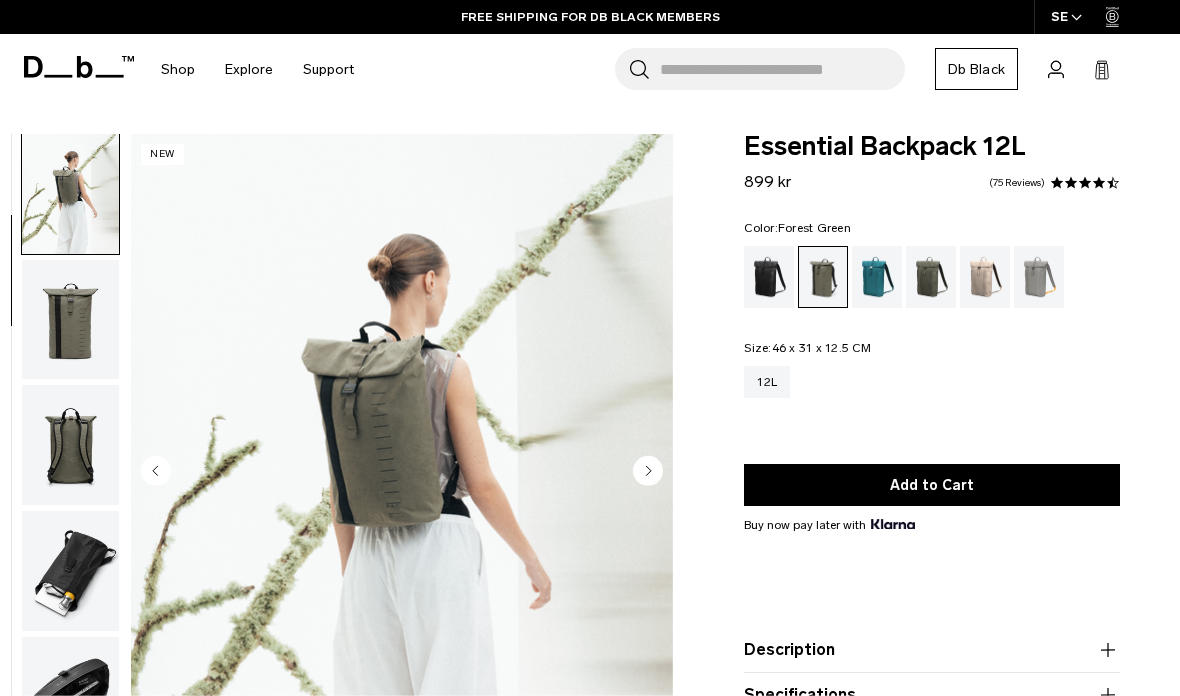 click at bounding box center (70, 571) 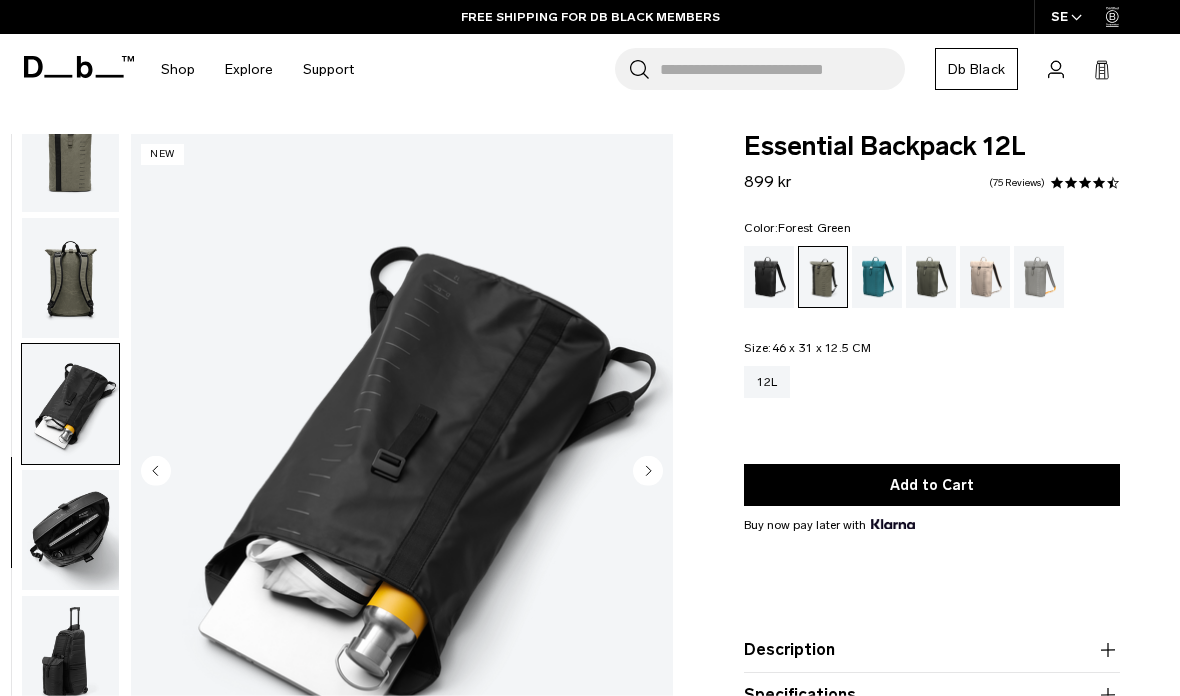 scroll, scrollTop: 337, scrollLeft: 0, axis: vertical 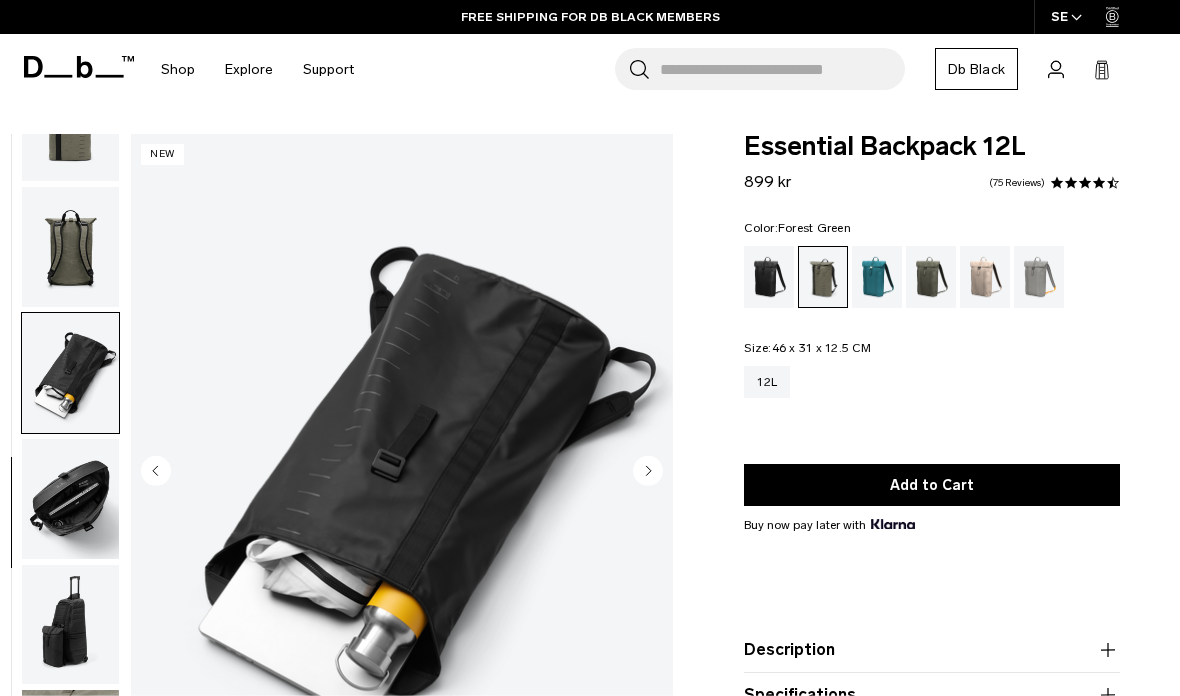 click at bounding box center (70, 499) 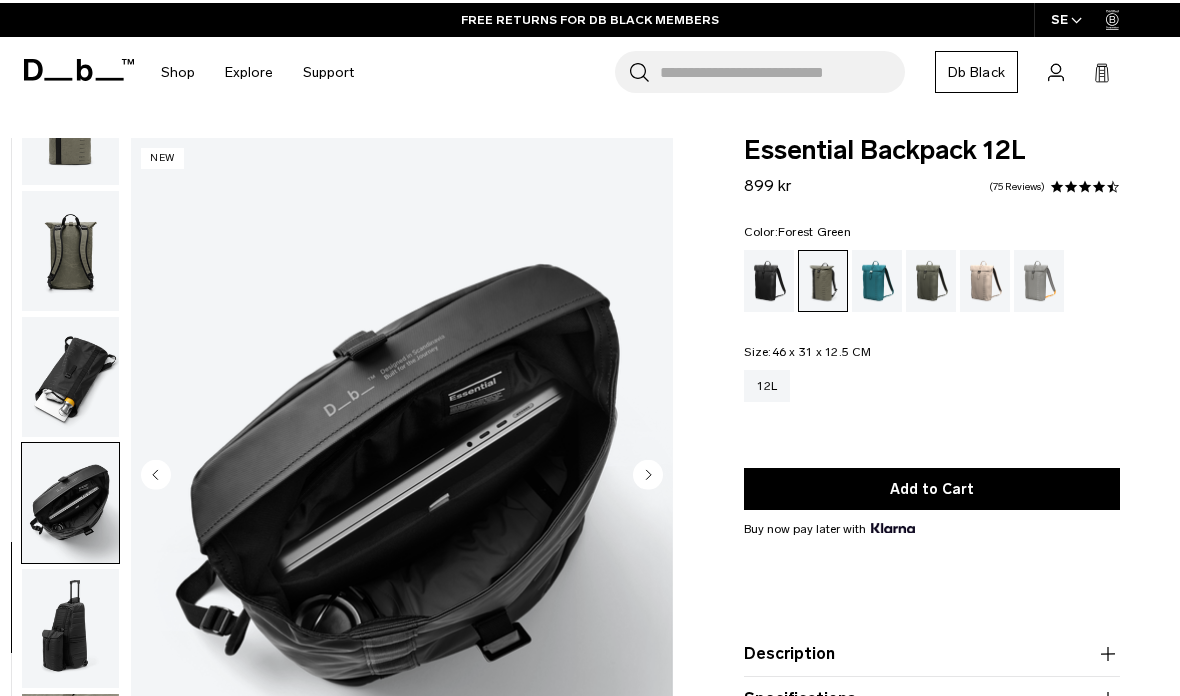 scroll, scrollTop: 61, scrollLeft: 0, axis: vertical 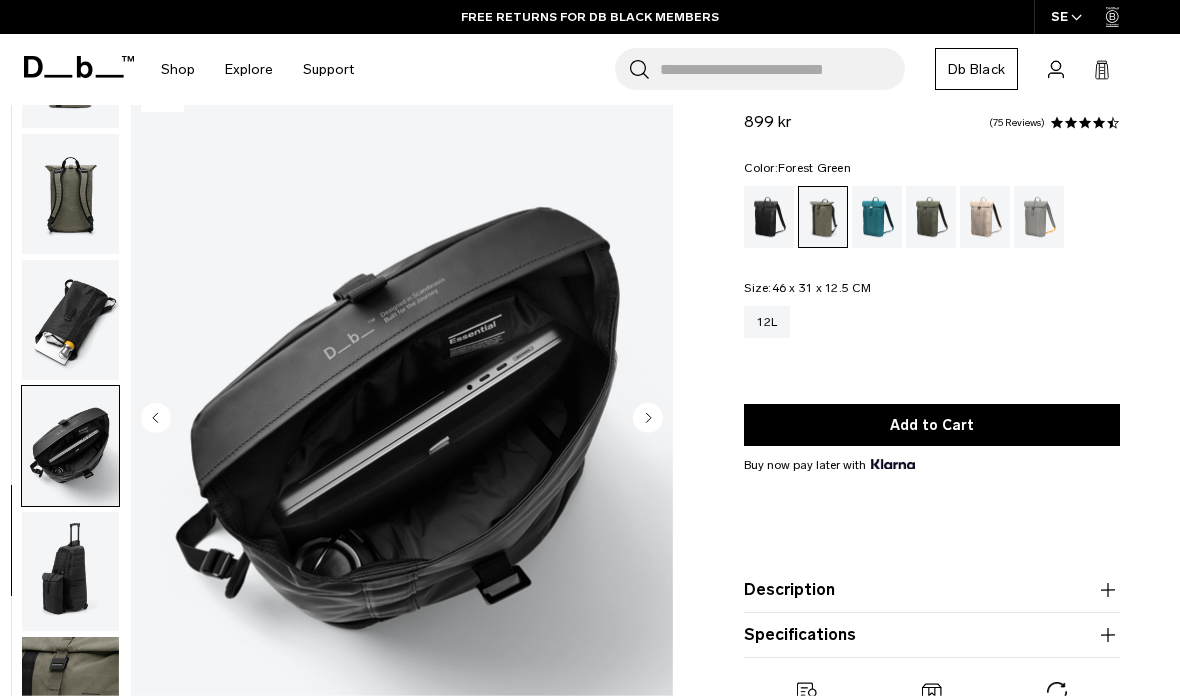 click at bounding box center [70, 572] 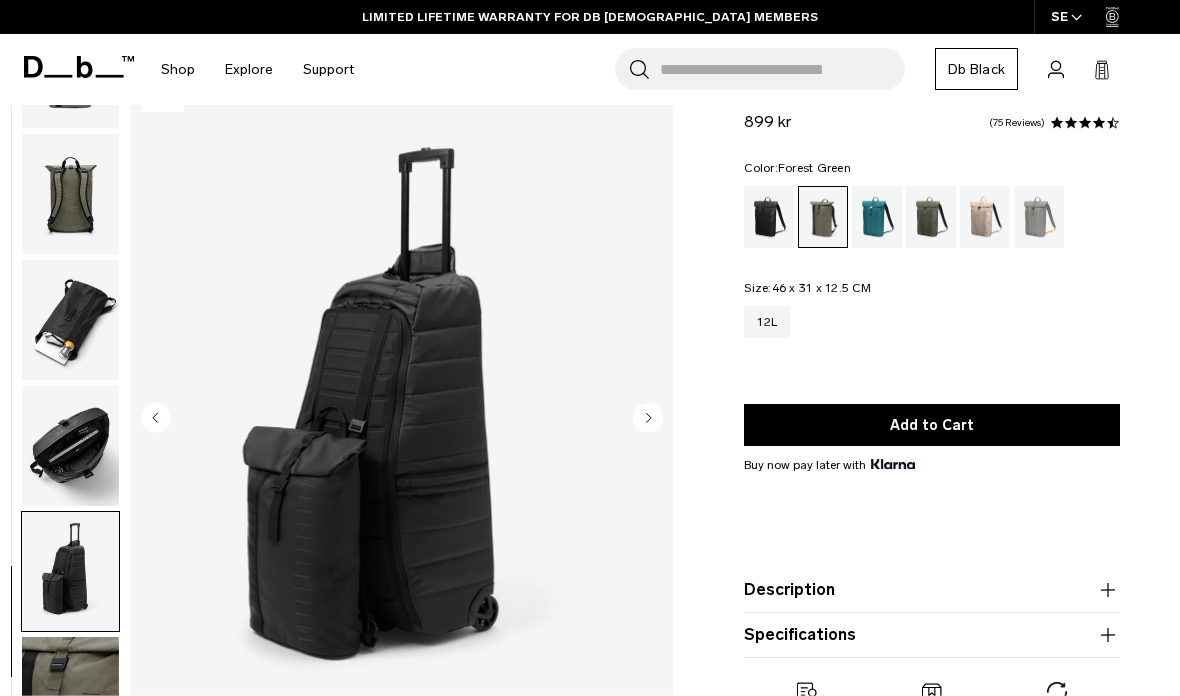 click at bounding box center [70, 697] 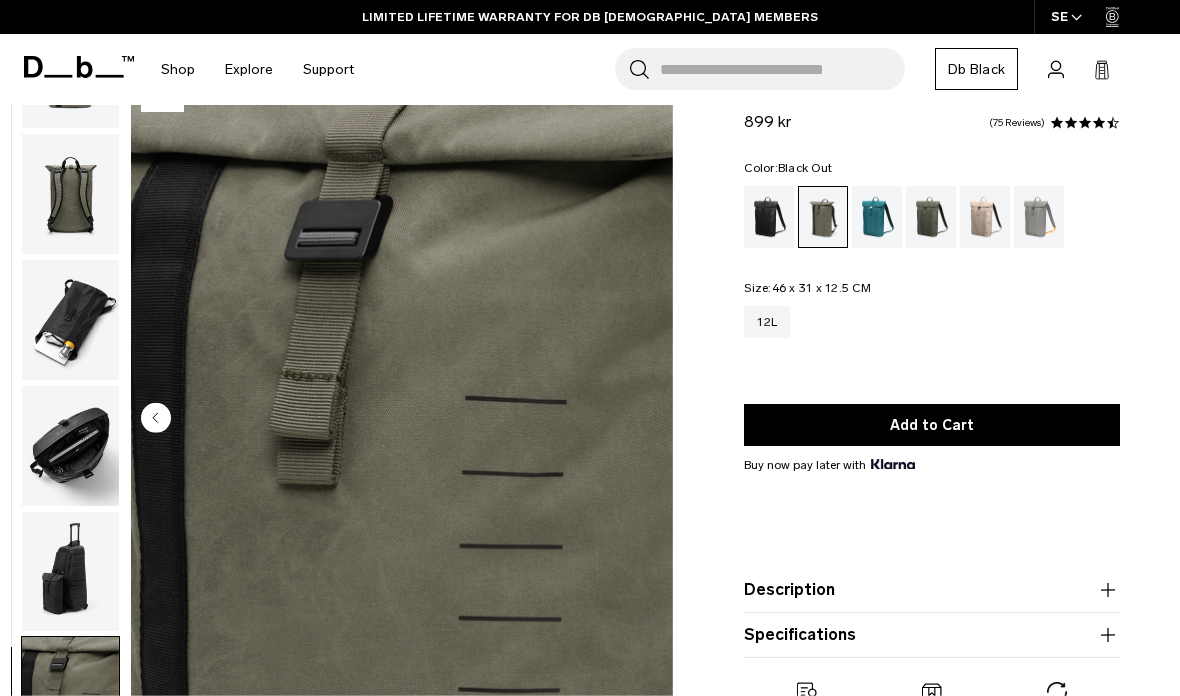 click at bounding box center (769, 217) 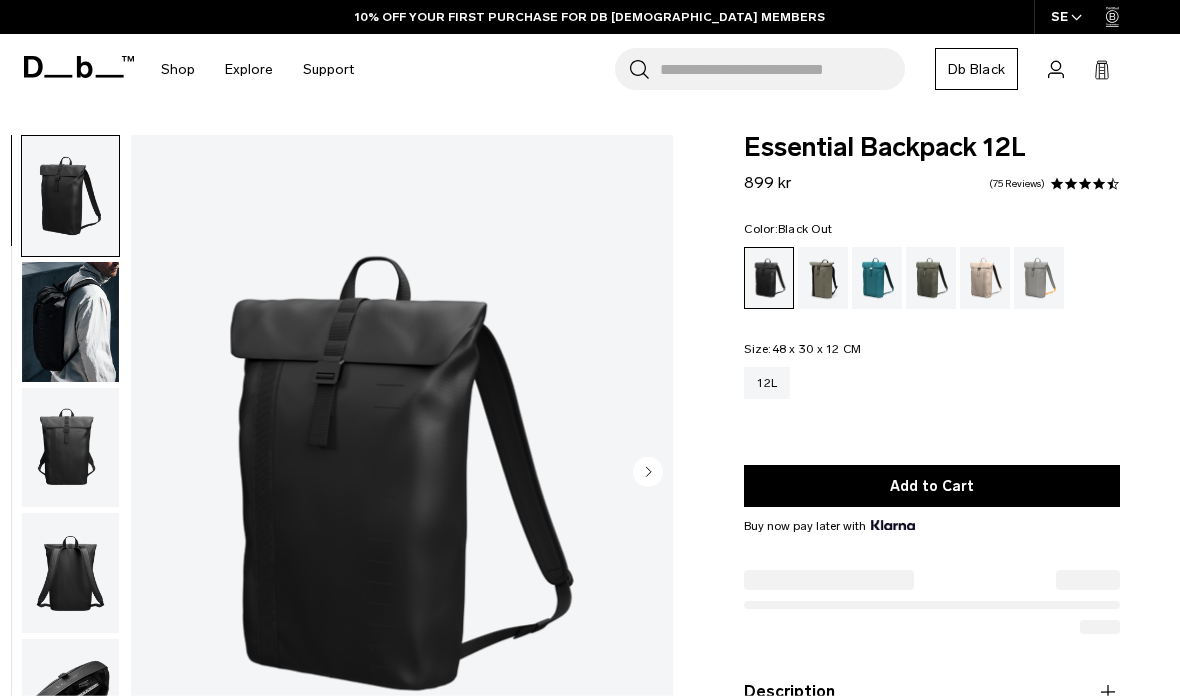 scroll, scrollTop: 0, scrollLeft: 0, axis: both 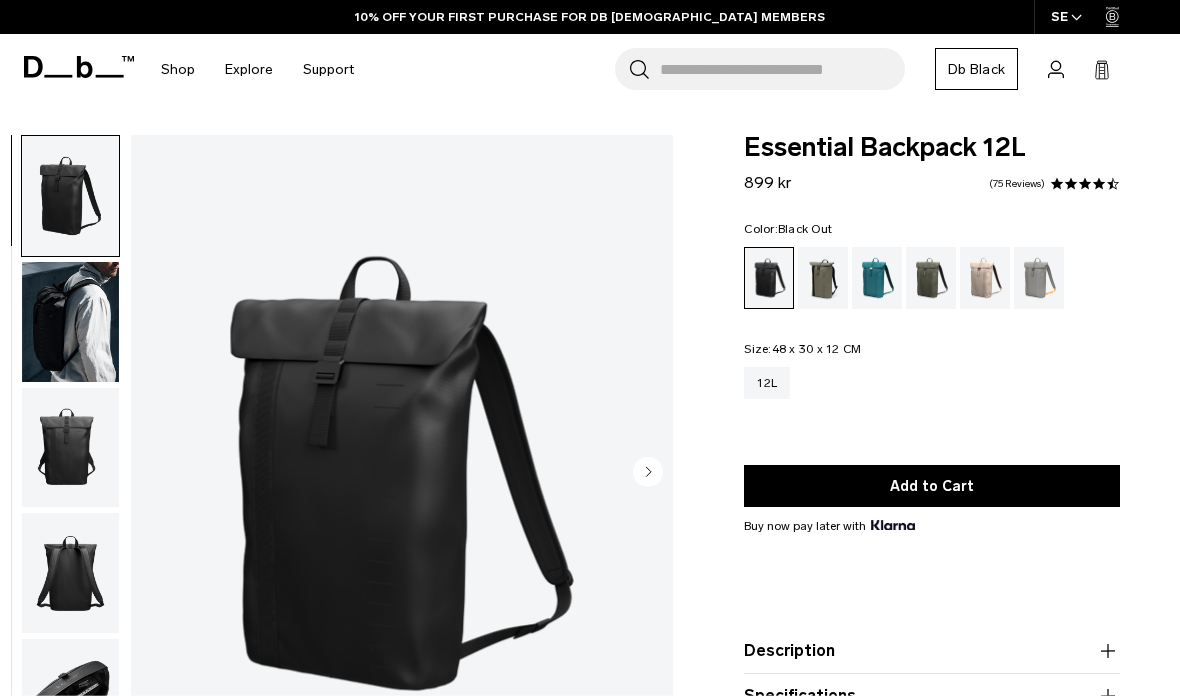 click at bounding box center (70, 573) 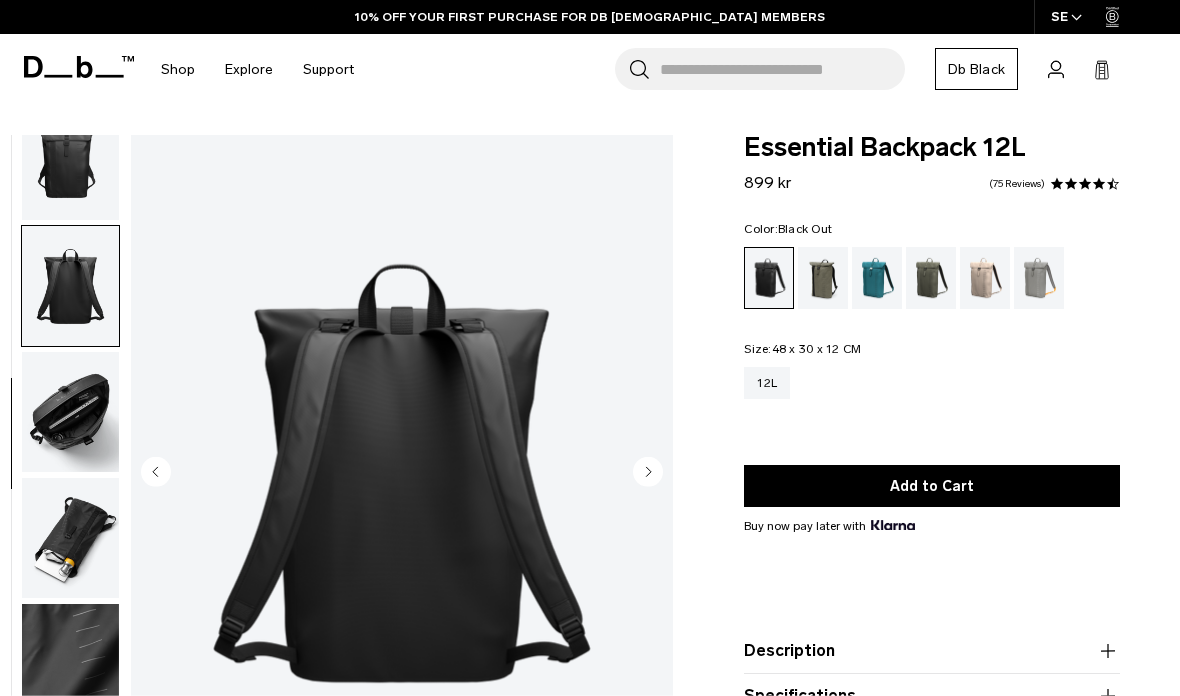 scroll, scrollTop: 337, scrollLeft: 0, axis: vertical 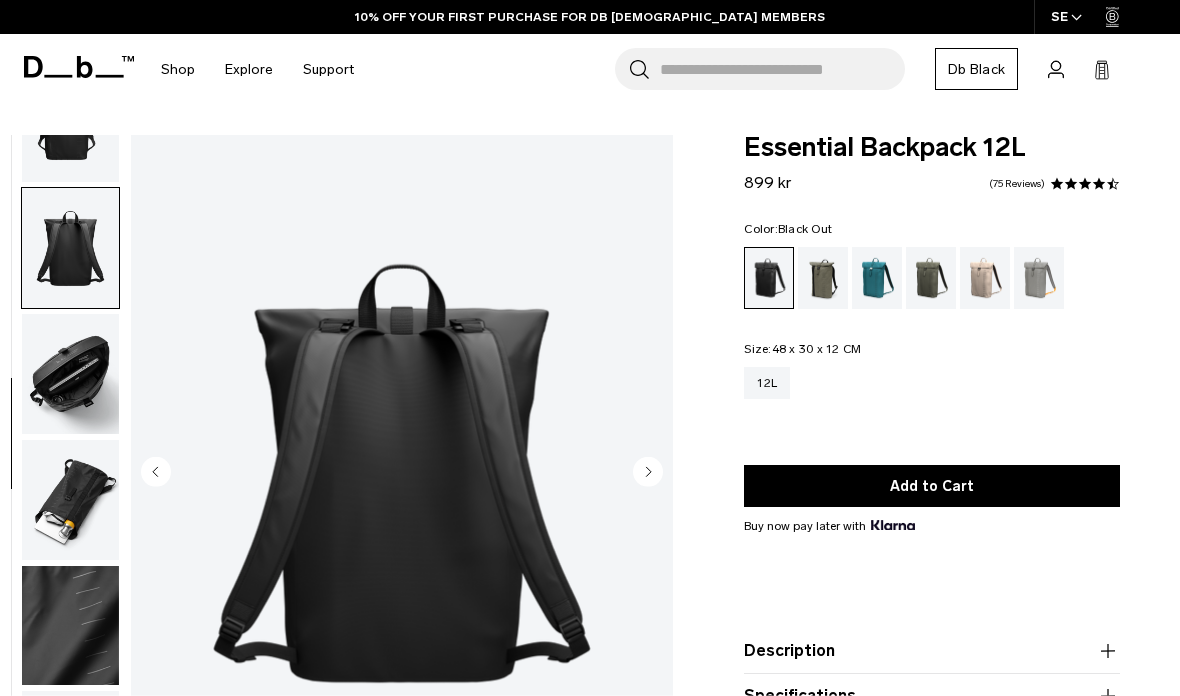 click at bounding box center (70, 374) 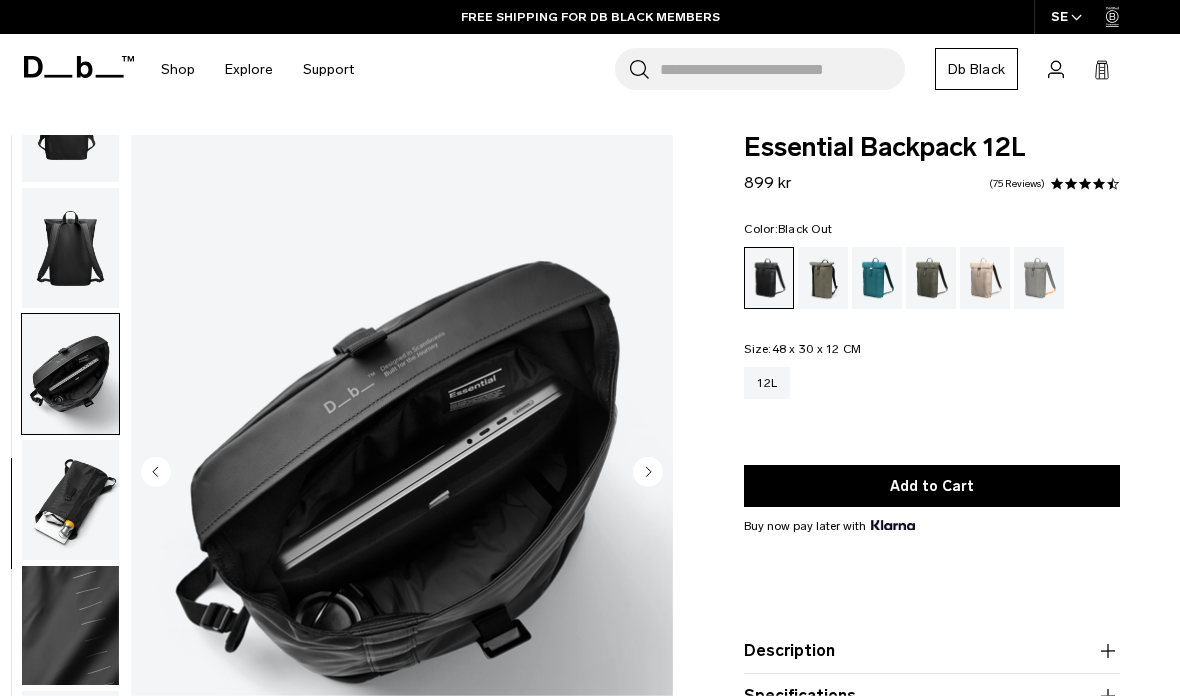 click at bounding box center (70, 500) 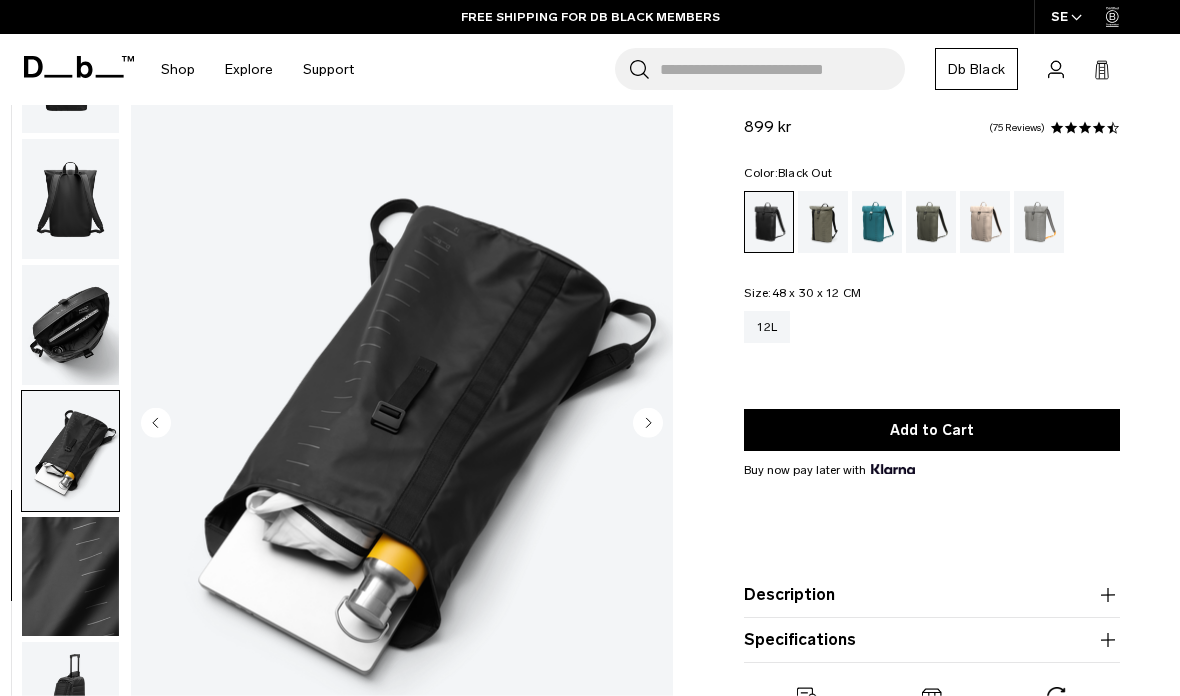 scroll, scrollTop: 0, scrollLeft: 0, axis: both 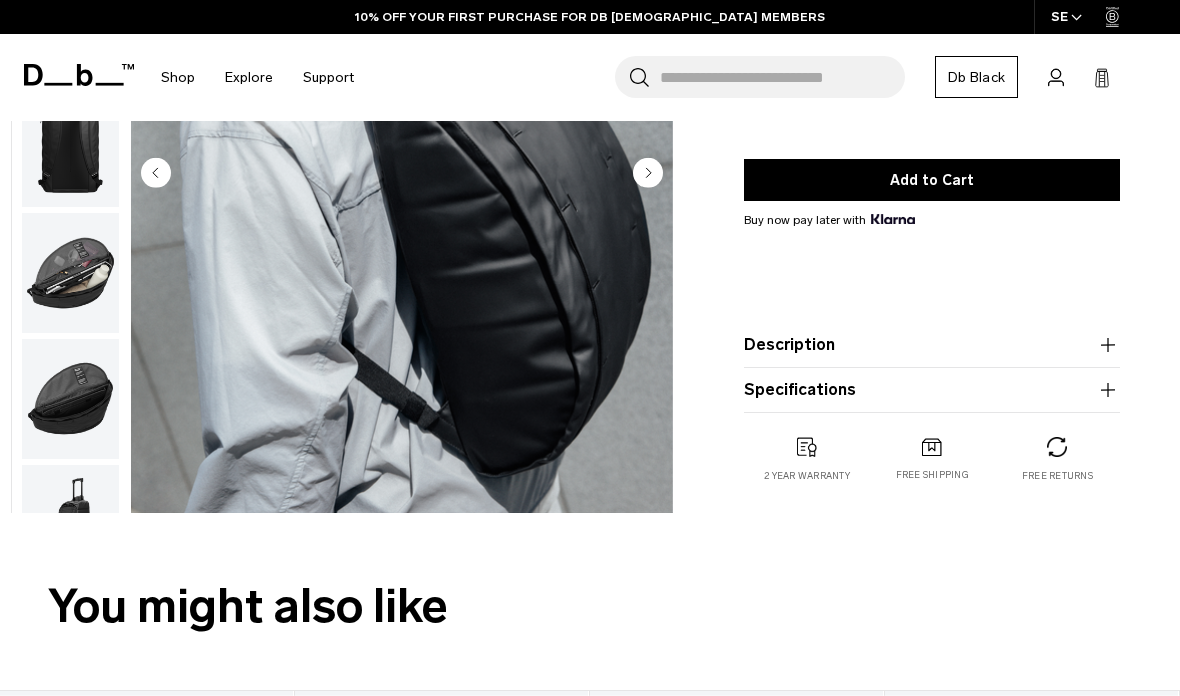 click 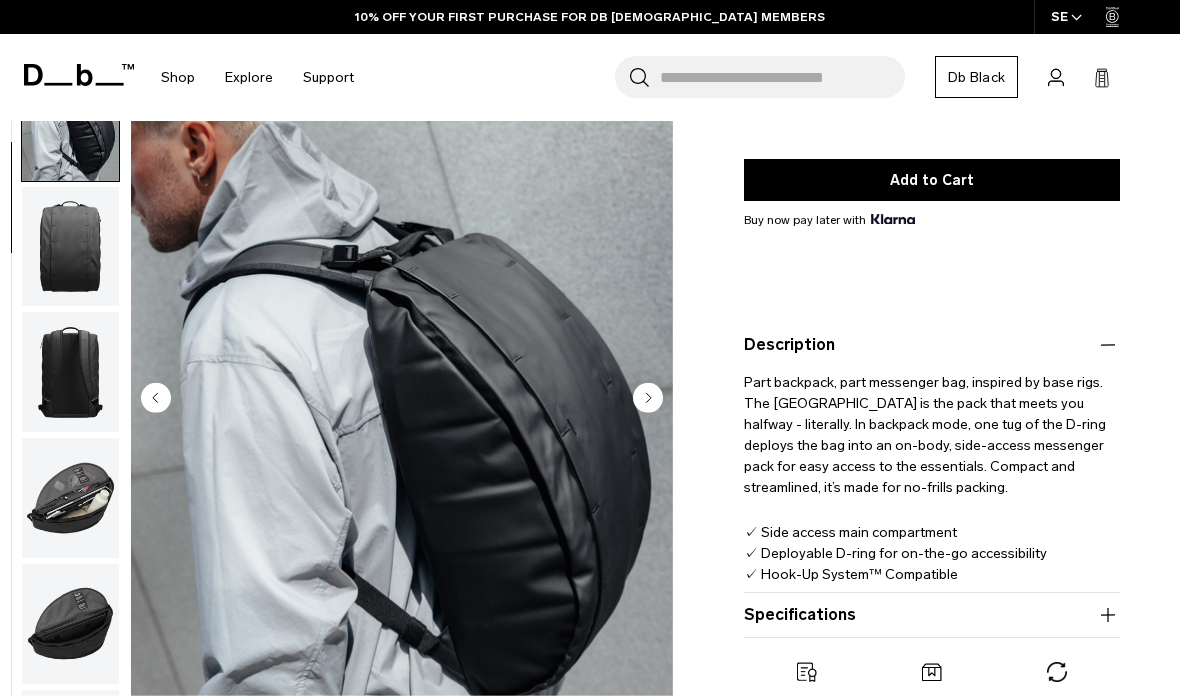 click 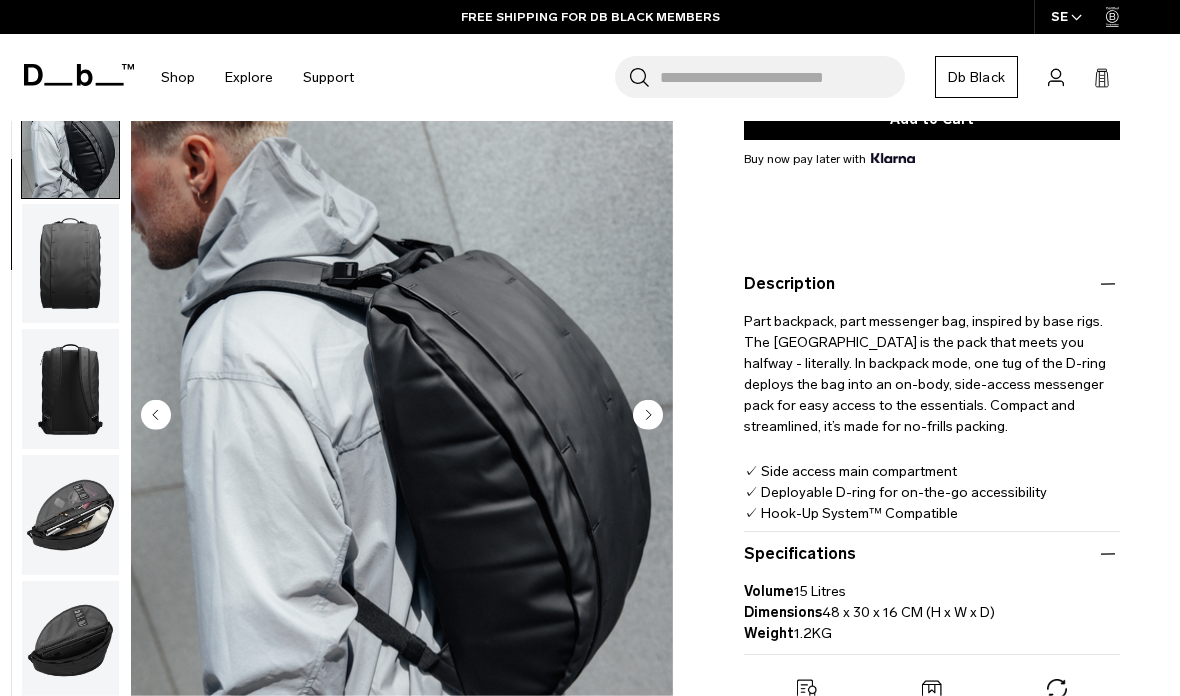 scroll, scrollTop: 365, scrollLeft: 0, axis: vertical 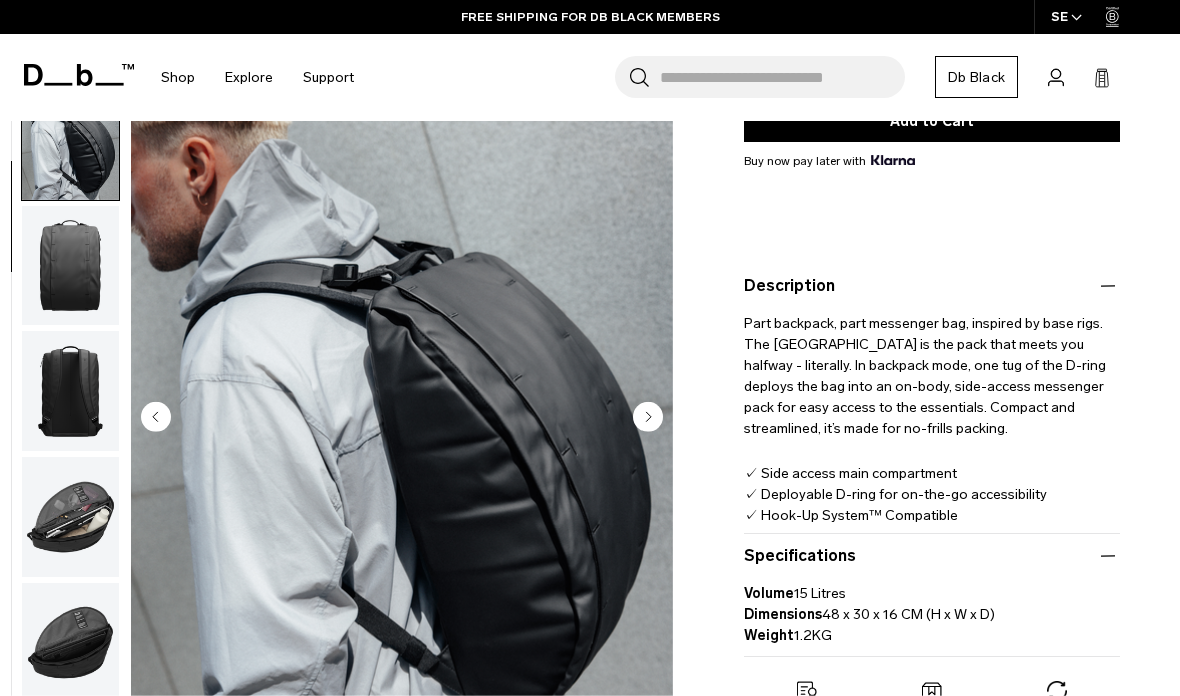 click at bounding box center (70, 265) 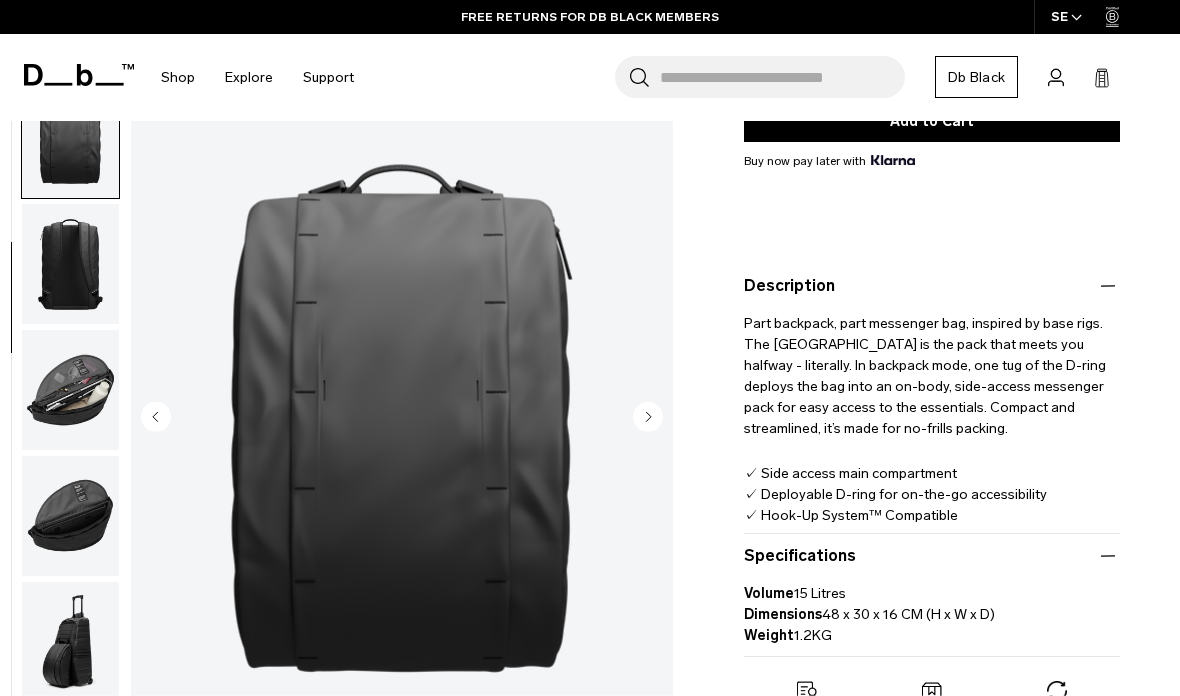 click at bounding box center [70, 264] 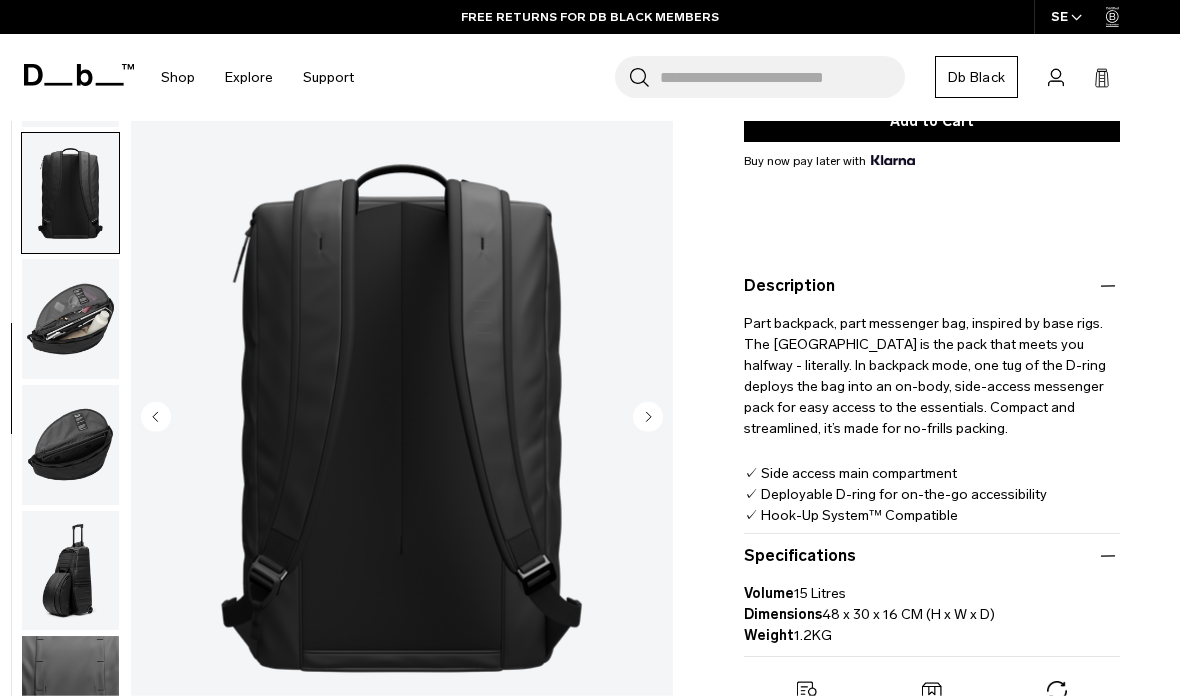 scroll, scrollTop: 337, scrollLeft: 0, axis: vertical 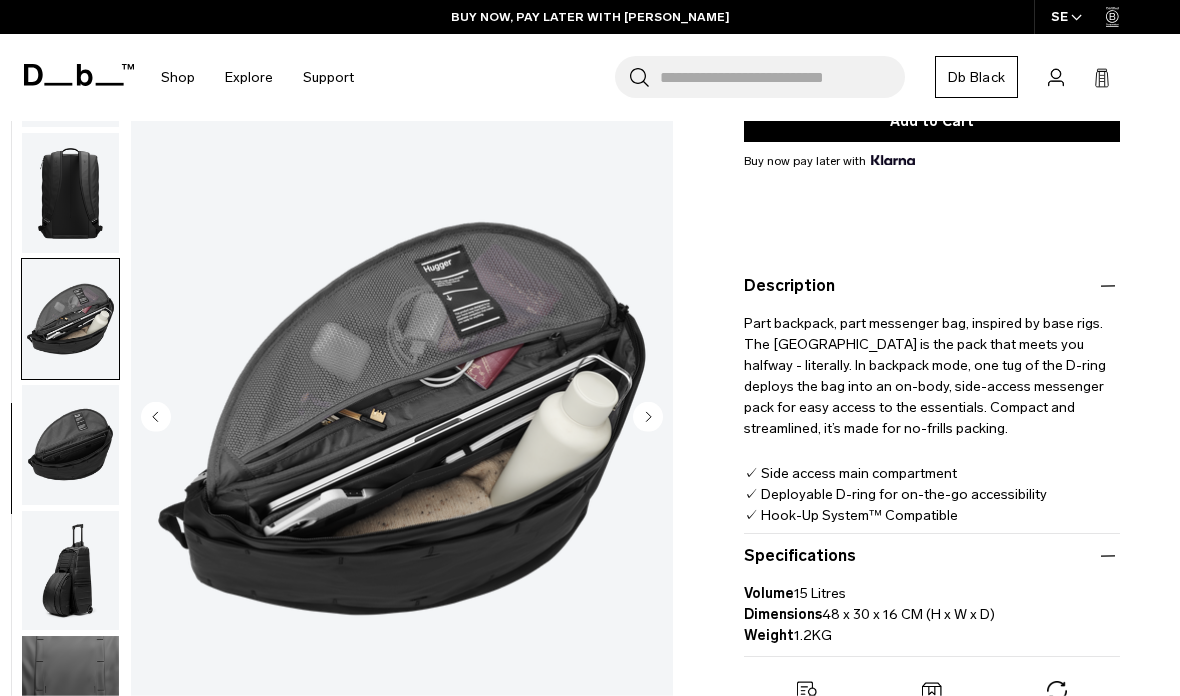 click at bounding box center [70, 445] 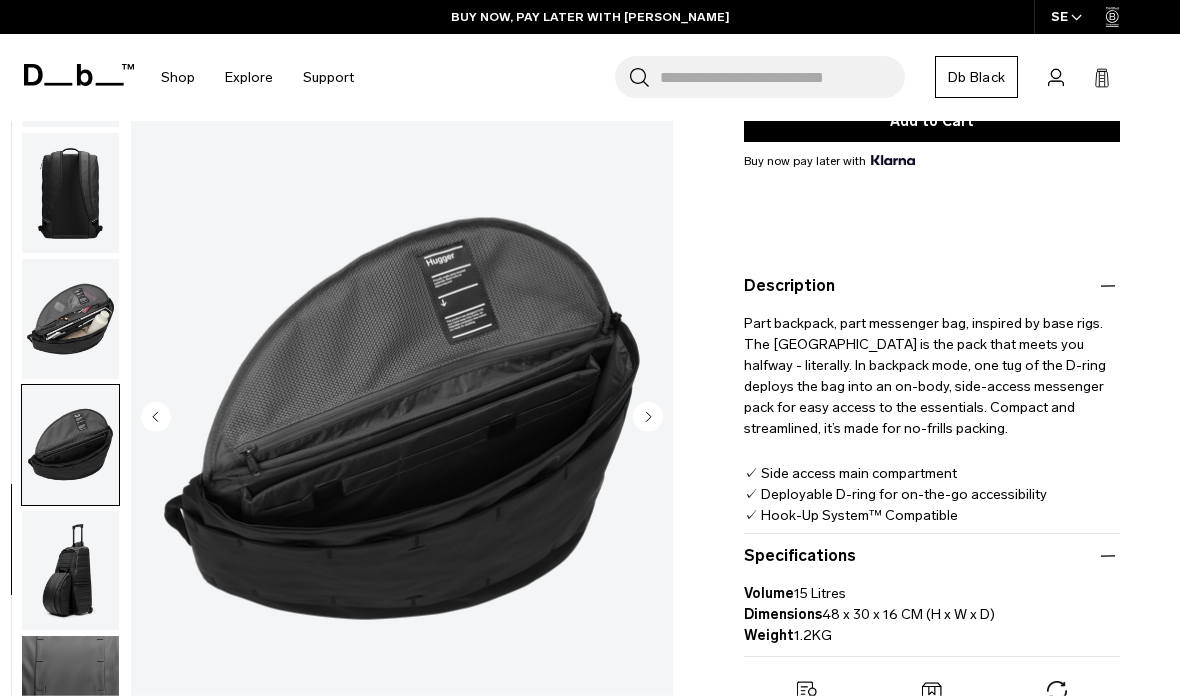 scroll, scrollTop: 371, scrollLeft: 0, axis: vertical 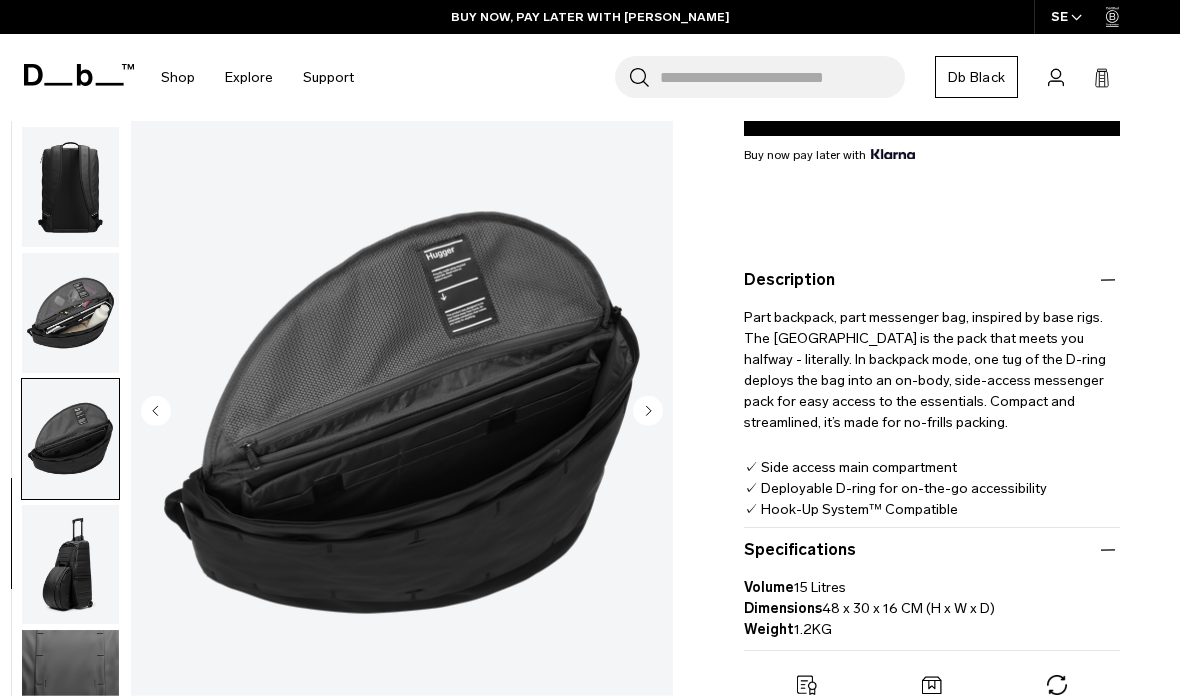 click at bounding box center (70, 565) 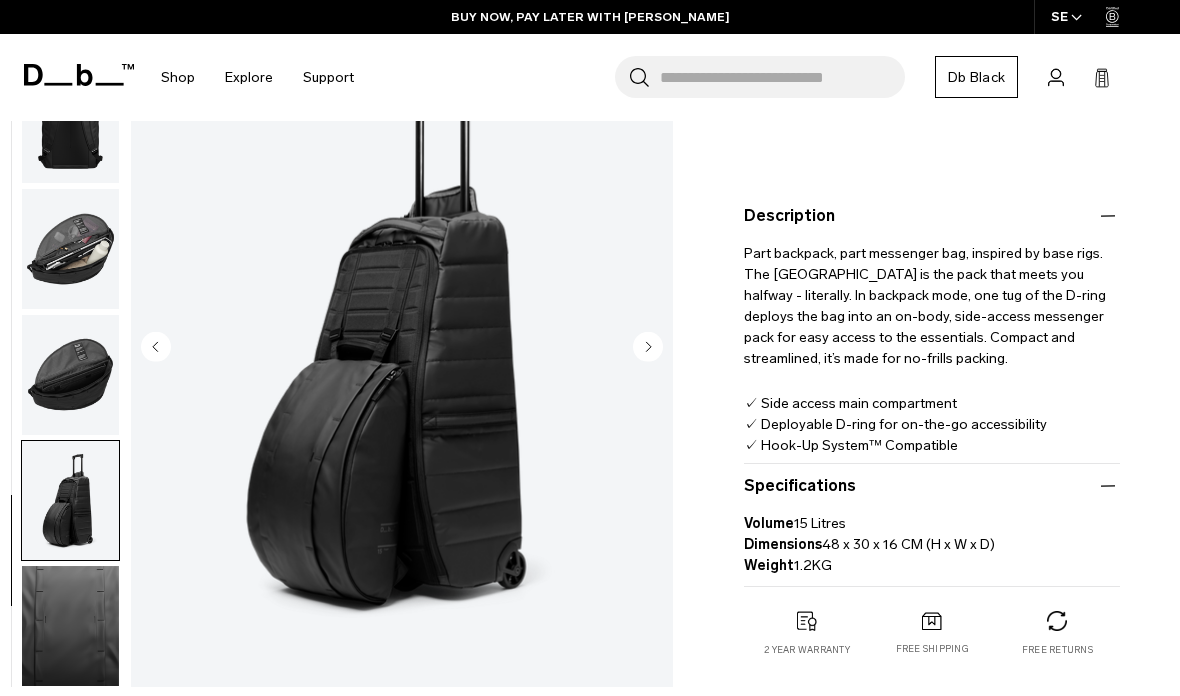 scroll, scrollTop: 436, scrollLeft: 0, axis: vertical 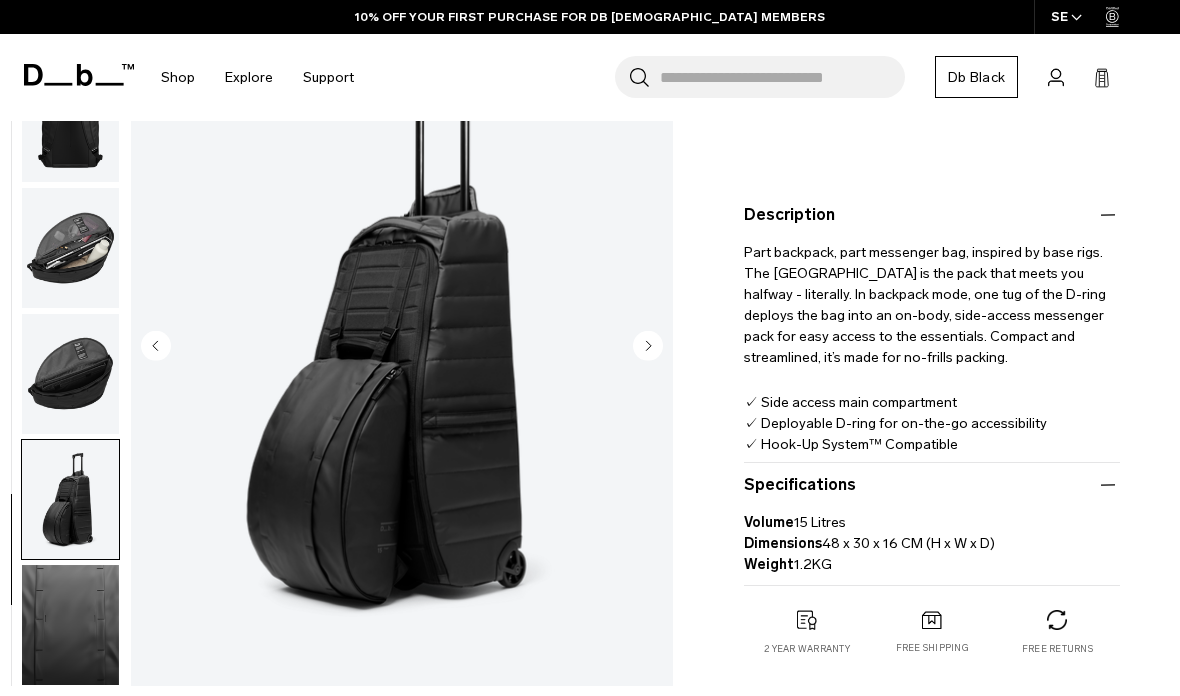 click at bounding box center [70, 625] 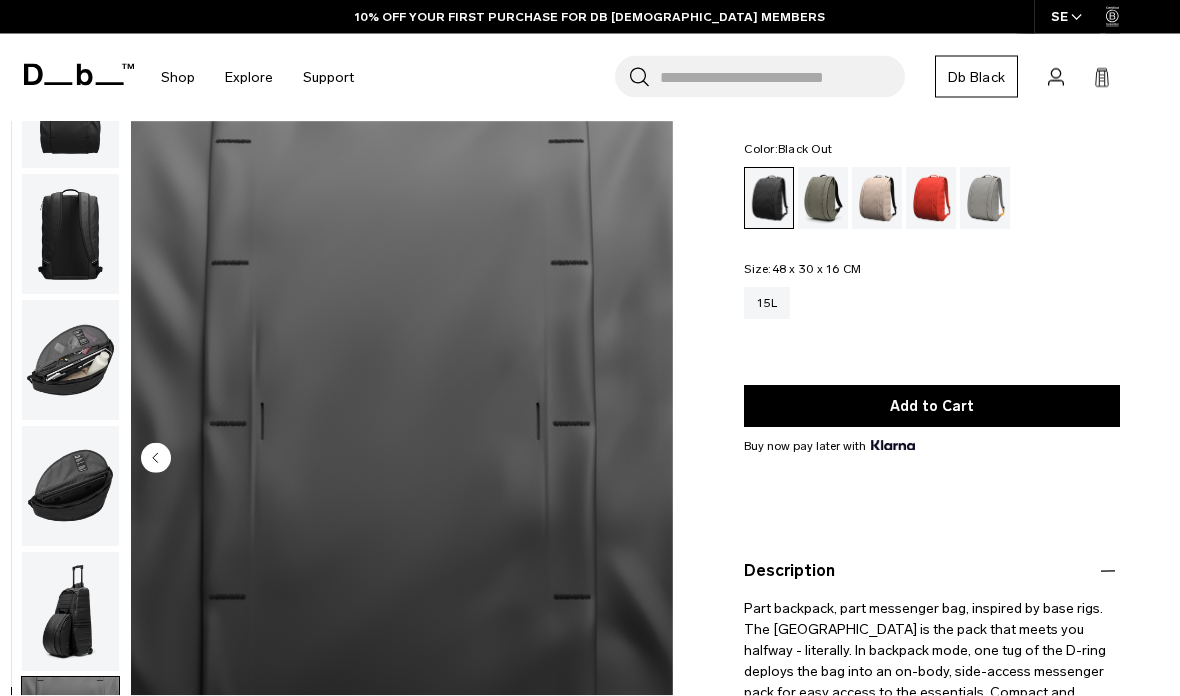 scroll, scrollTop: 0, scrollLeft: 0, axis: both 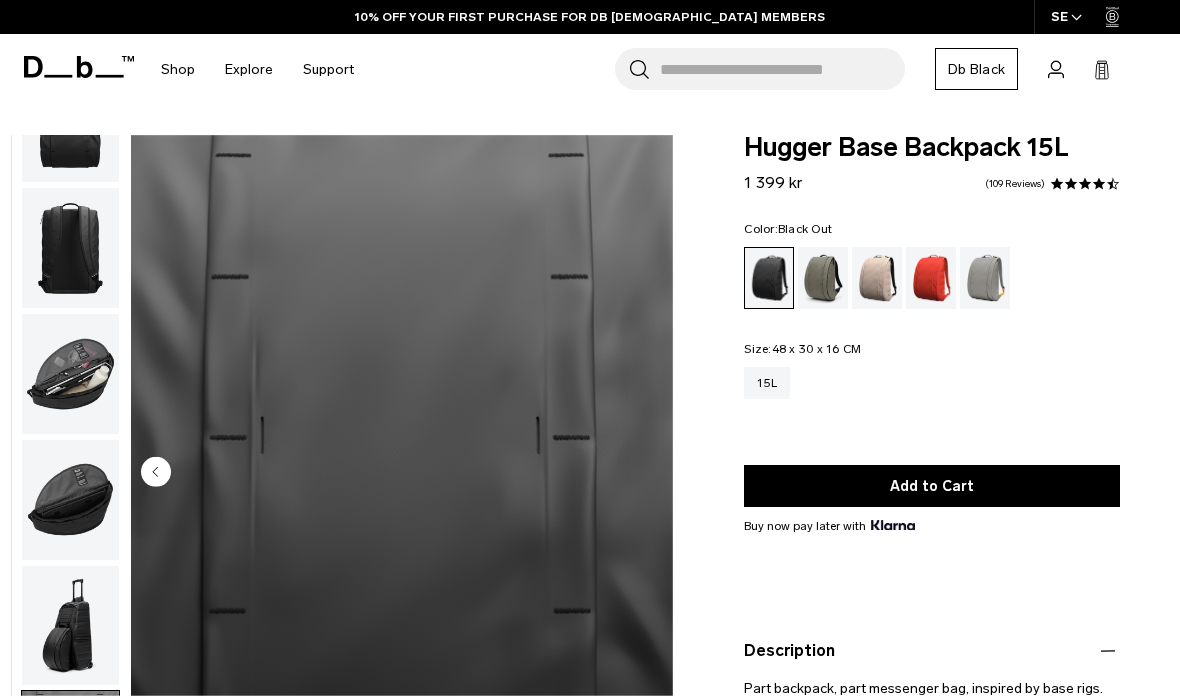 click at bounding box center (877, 278) 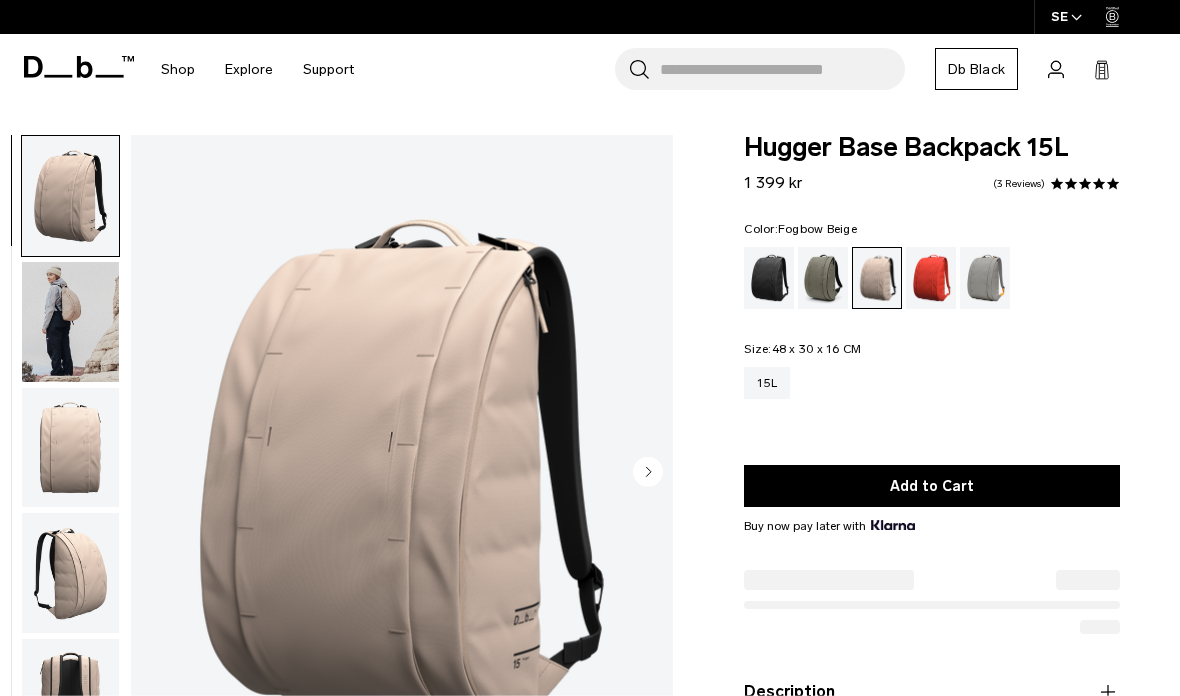 scroll, scrollTop: 0, scrollLeft: 0, axis: both 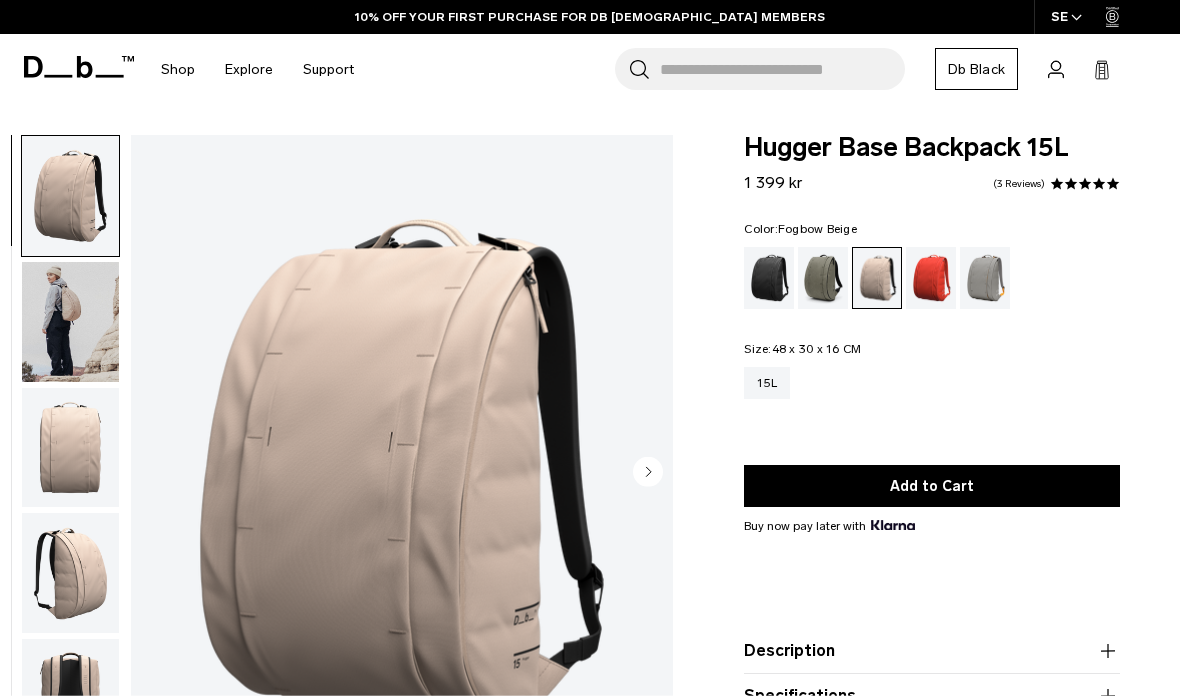click at bounding box center [70, 322] 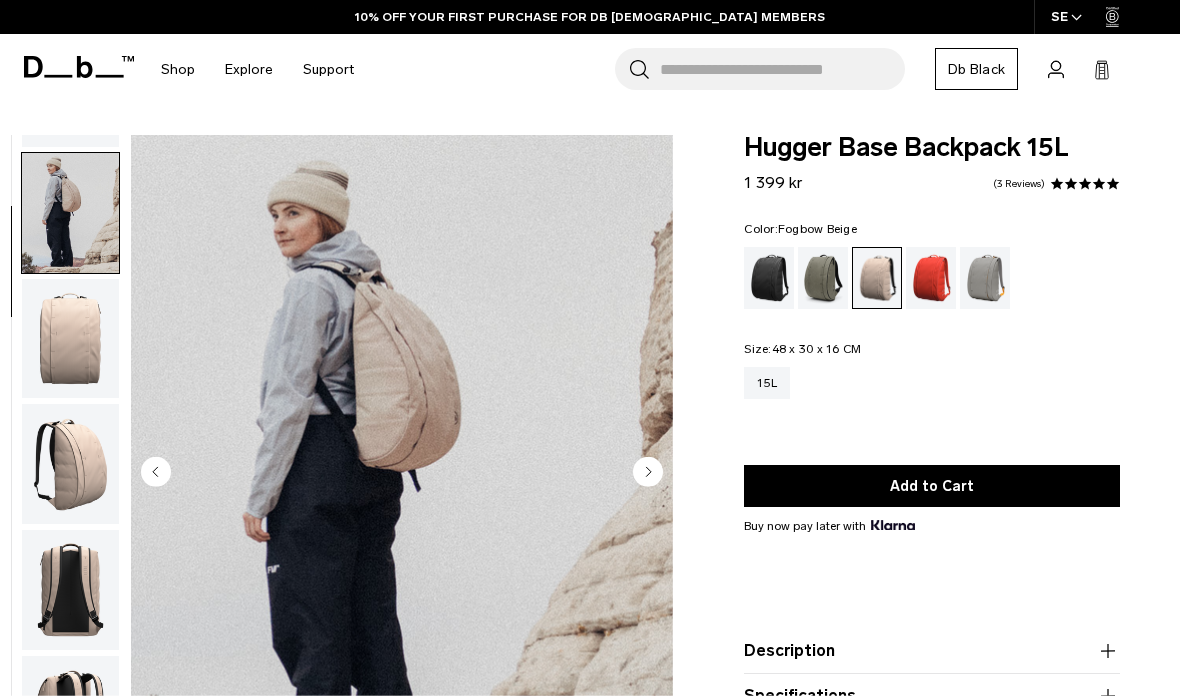 scroll, scrollTop: 127, scrollLeft: 0, axis: vertical 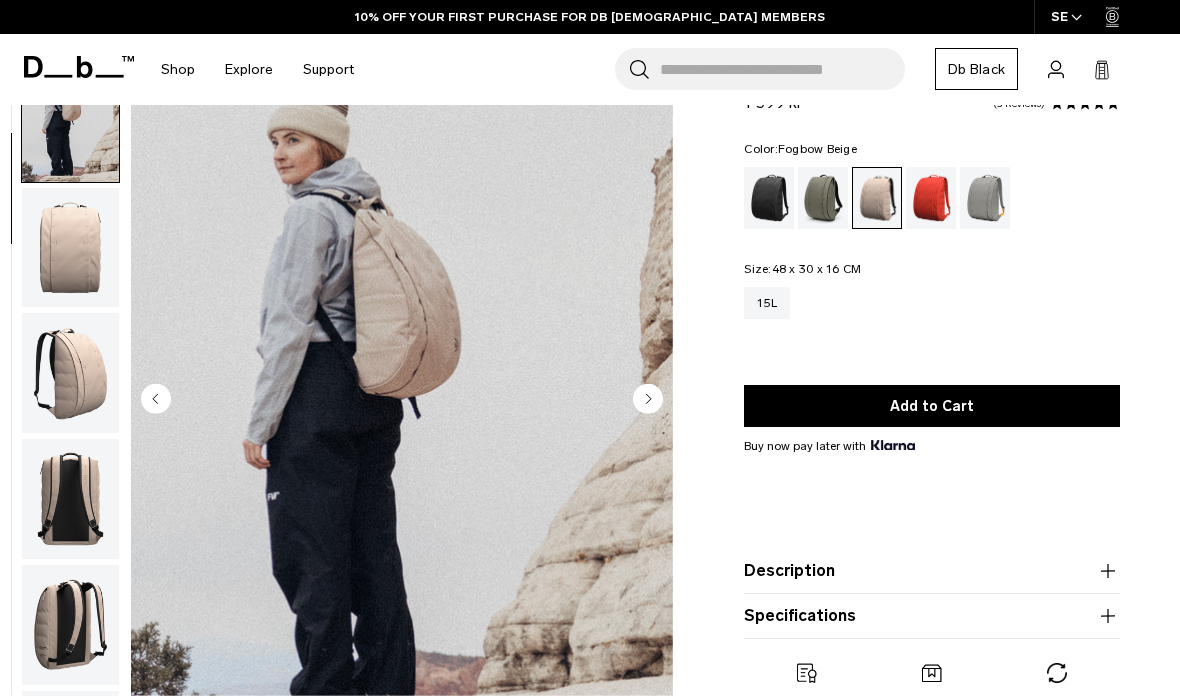 click at bounding box center (70, 247) 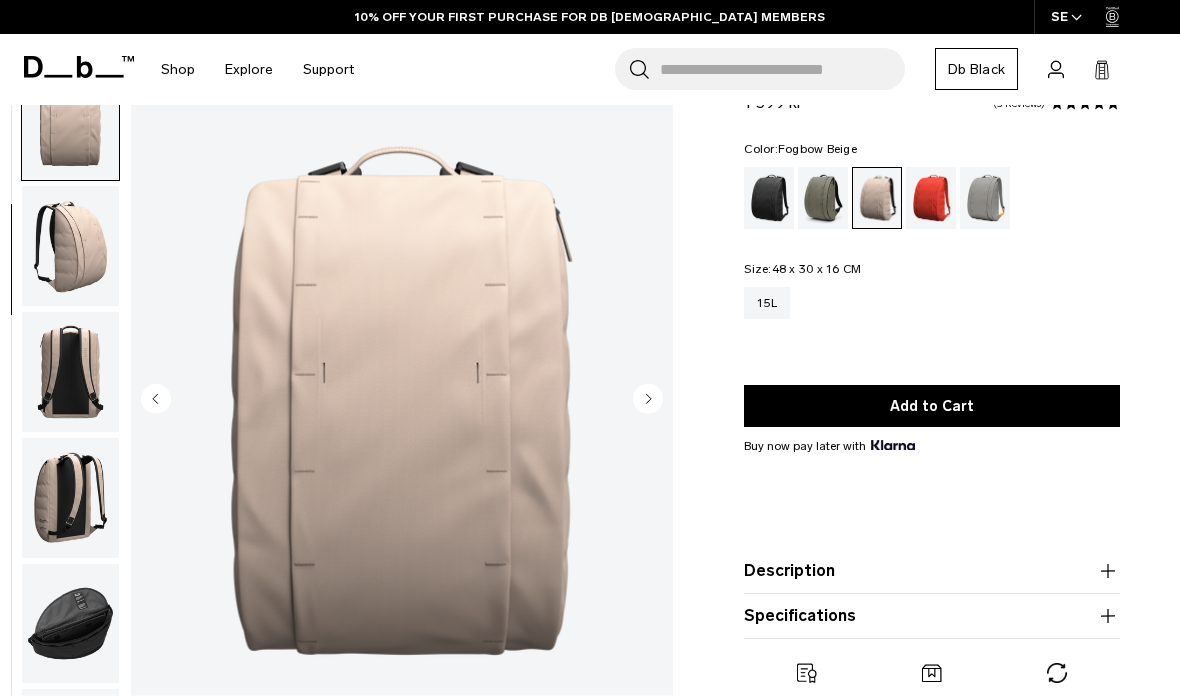 click at bounding box center (70, 246) 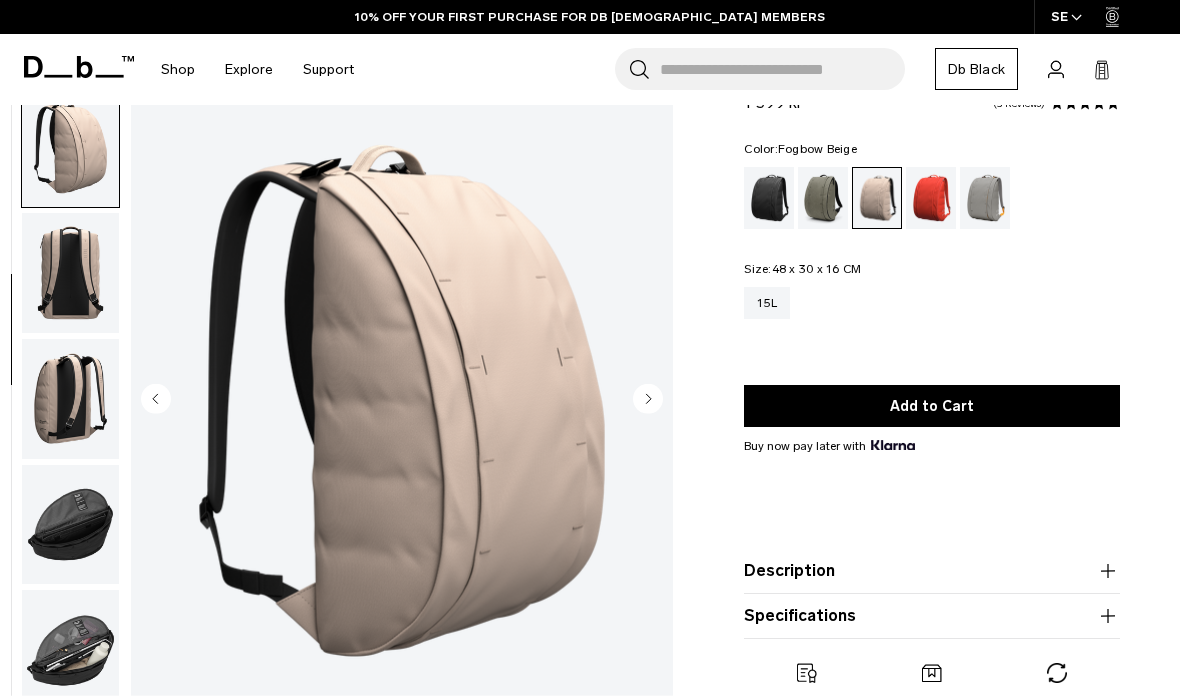 scroll, scrollTop: 382, scrollLeft: 0, axis: vertical 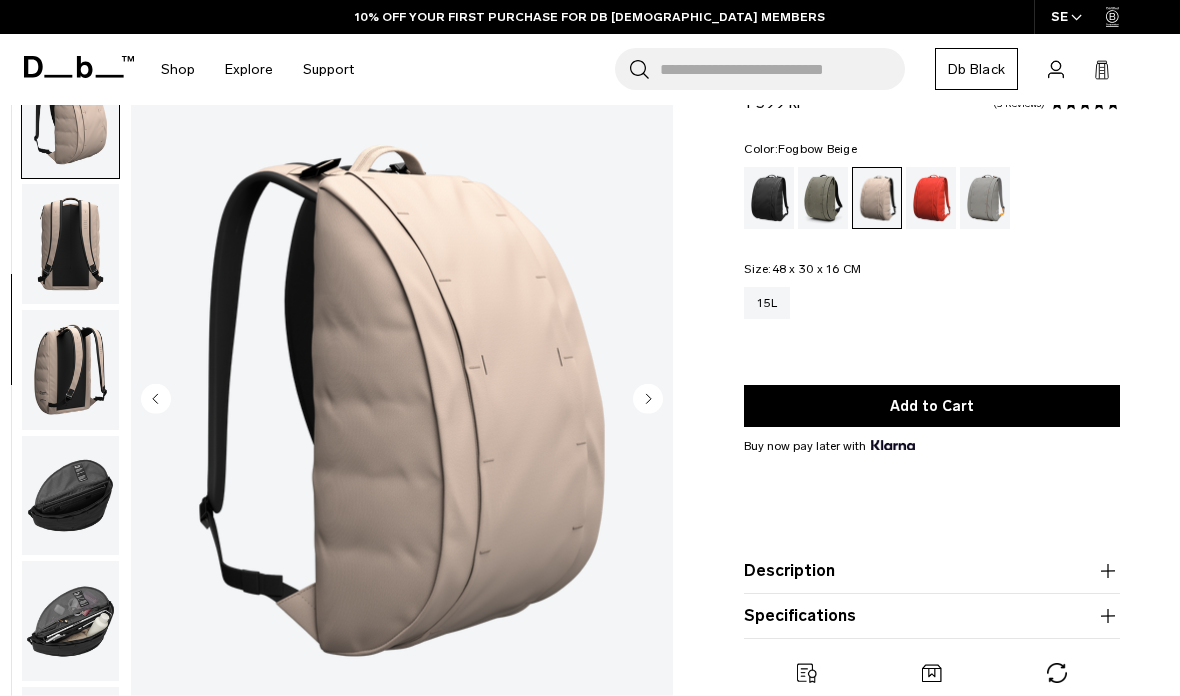 click at bounding box center (70, 244) 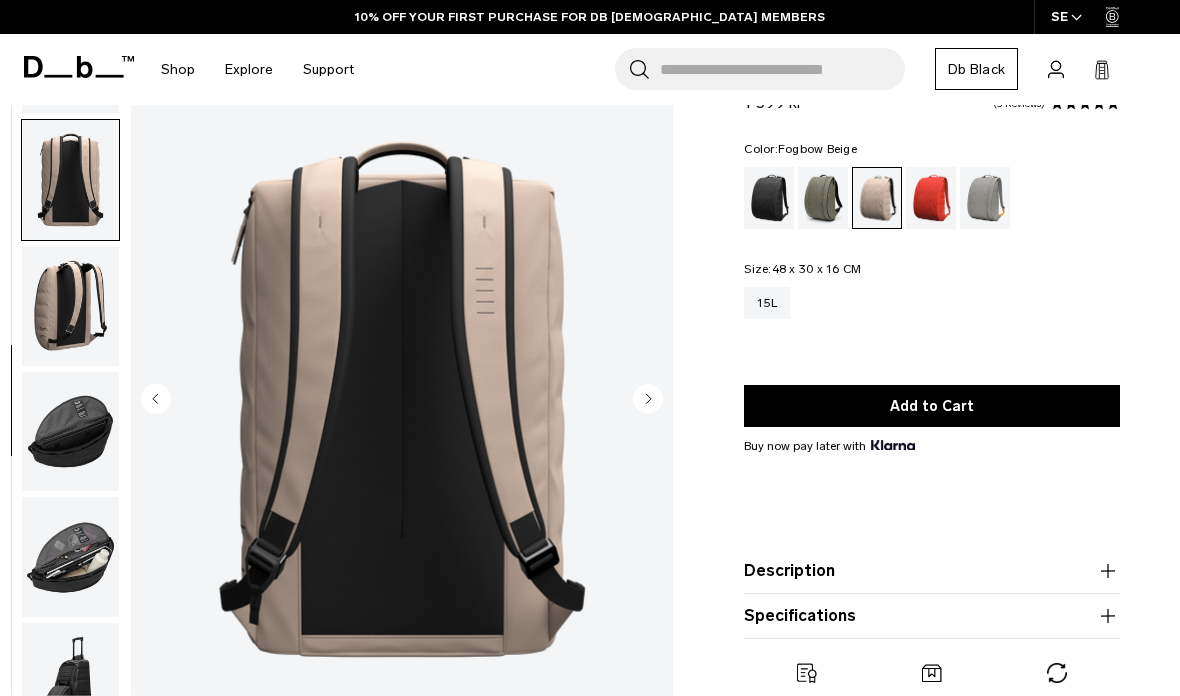 scroll, scrollTop: 464, scrollLeft: 0, axis: vertical 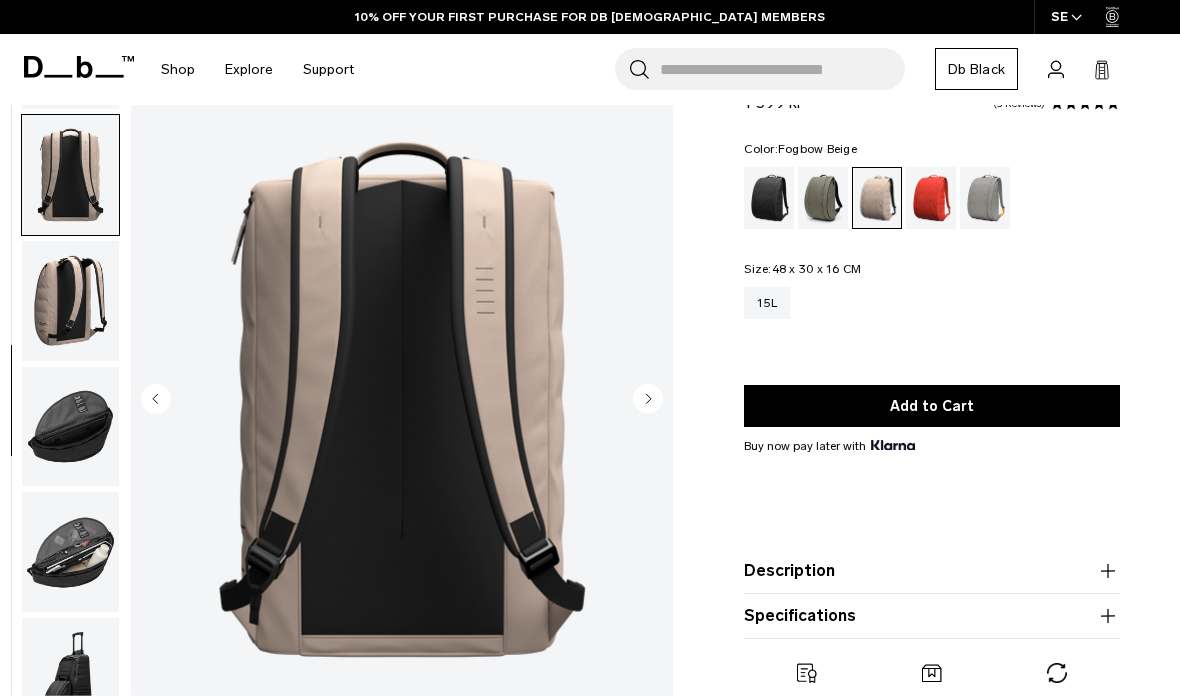 click at bounding box center (70, 301) 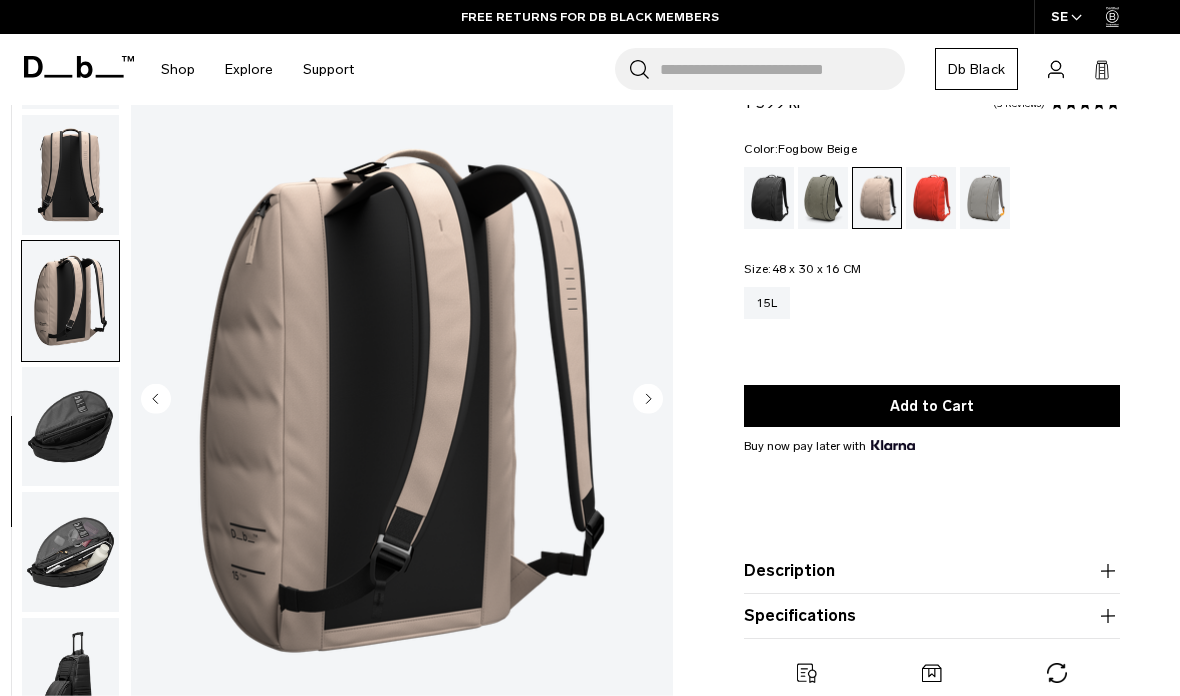 click at bounding box center (70, 427) 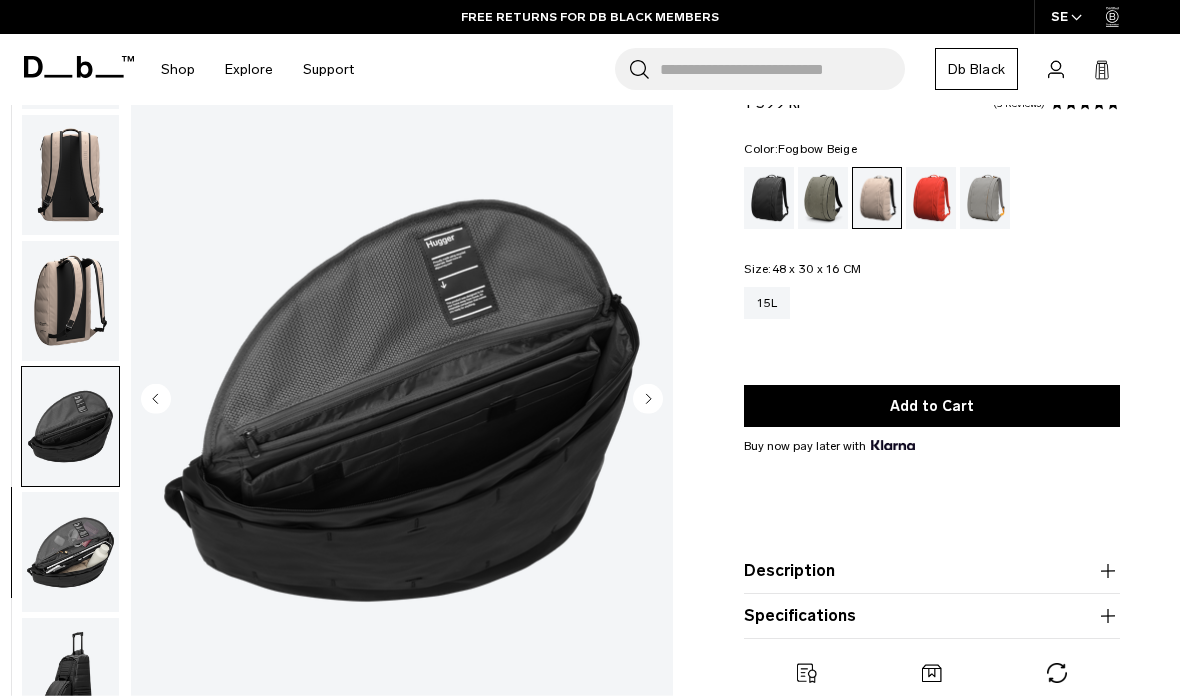 click at bounding box center (70, 552) 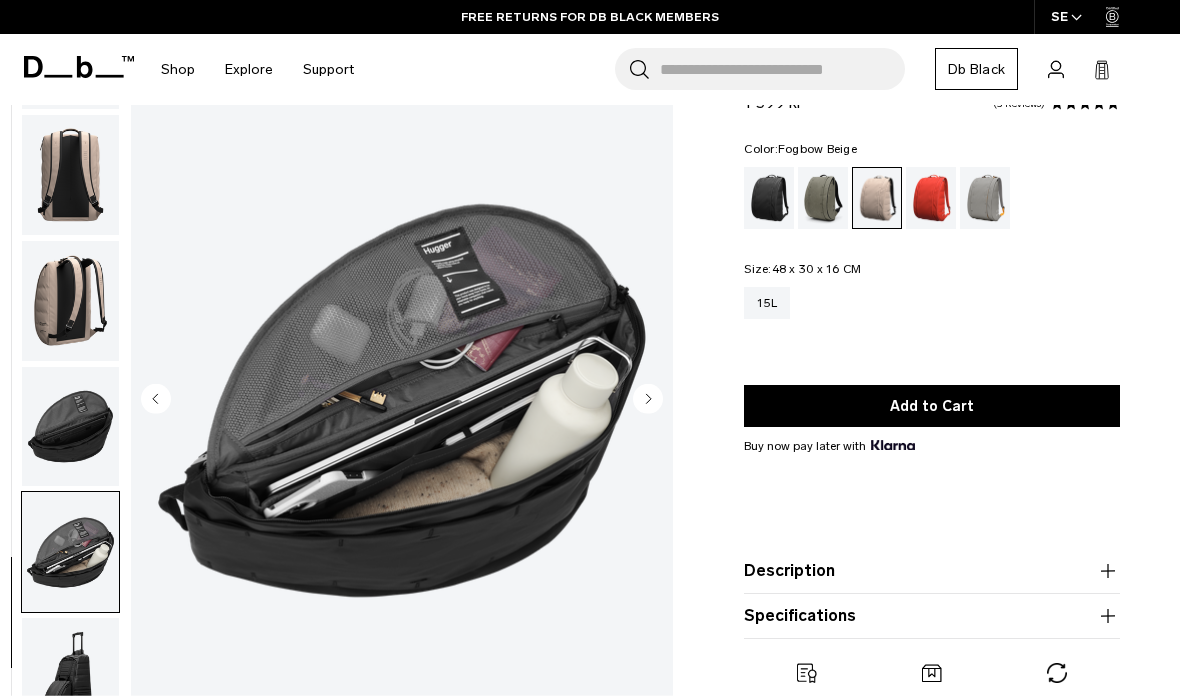 click at bounding box center [70, 301] 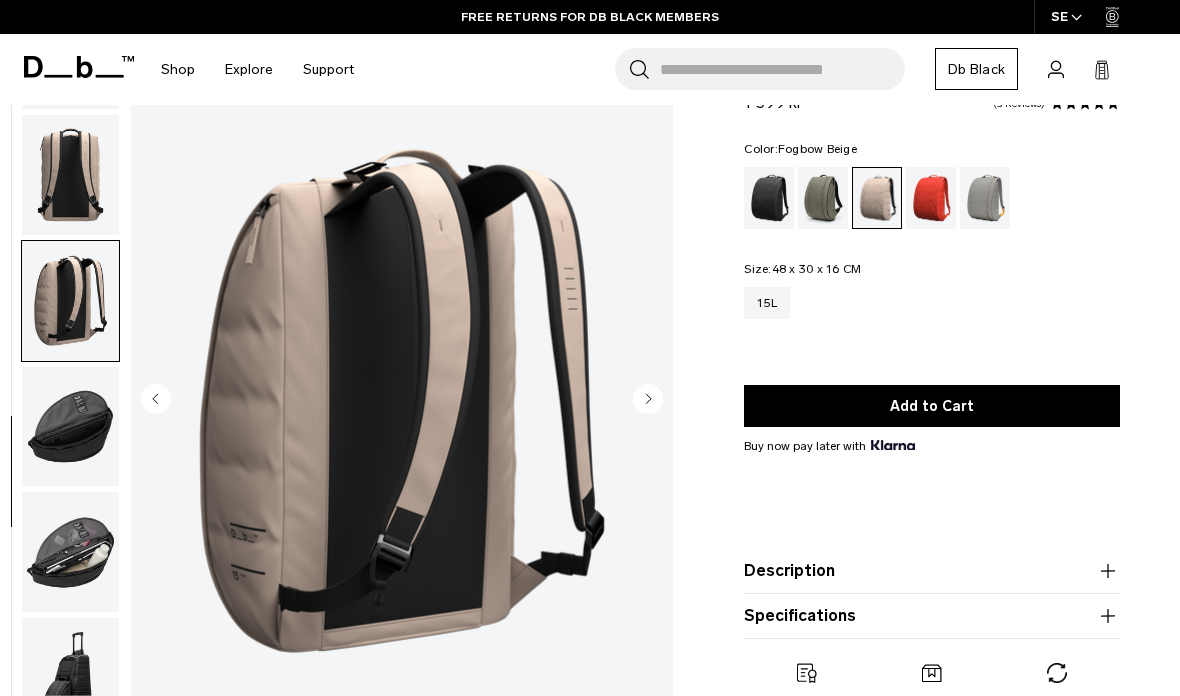 click at bounding box center [70, 175] 